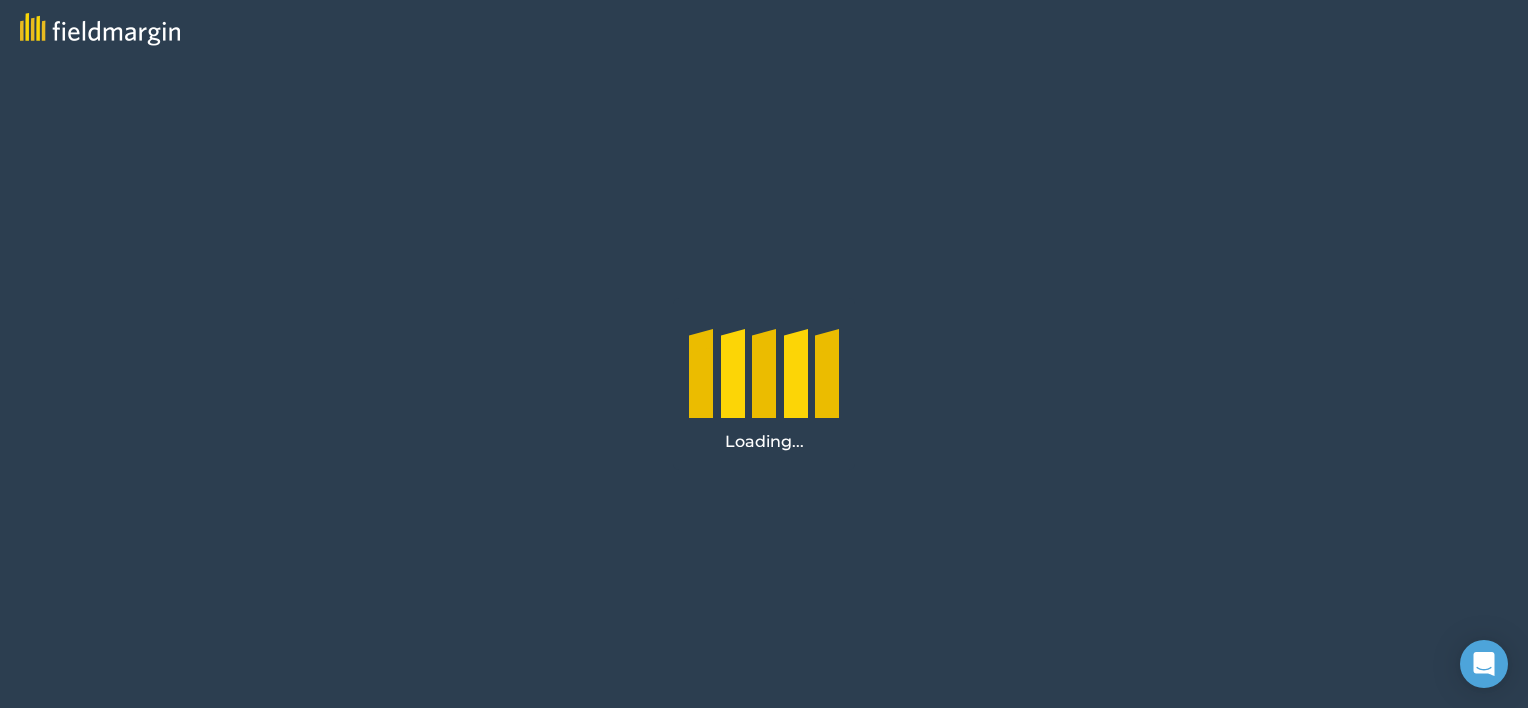 scroll, scrollTop: 0, scrollLeft: 0, axis: both 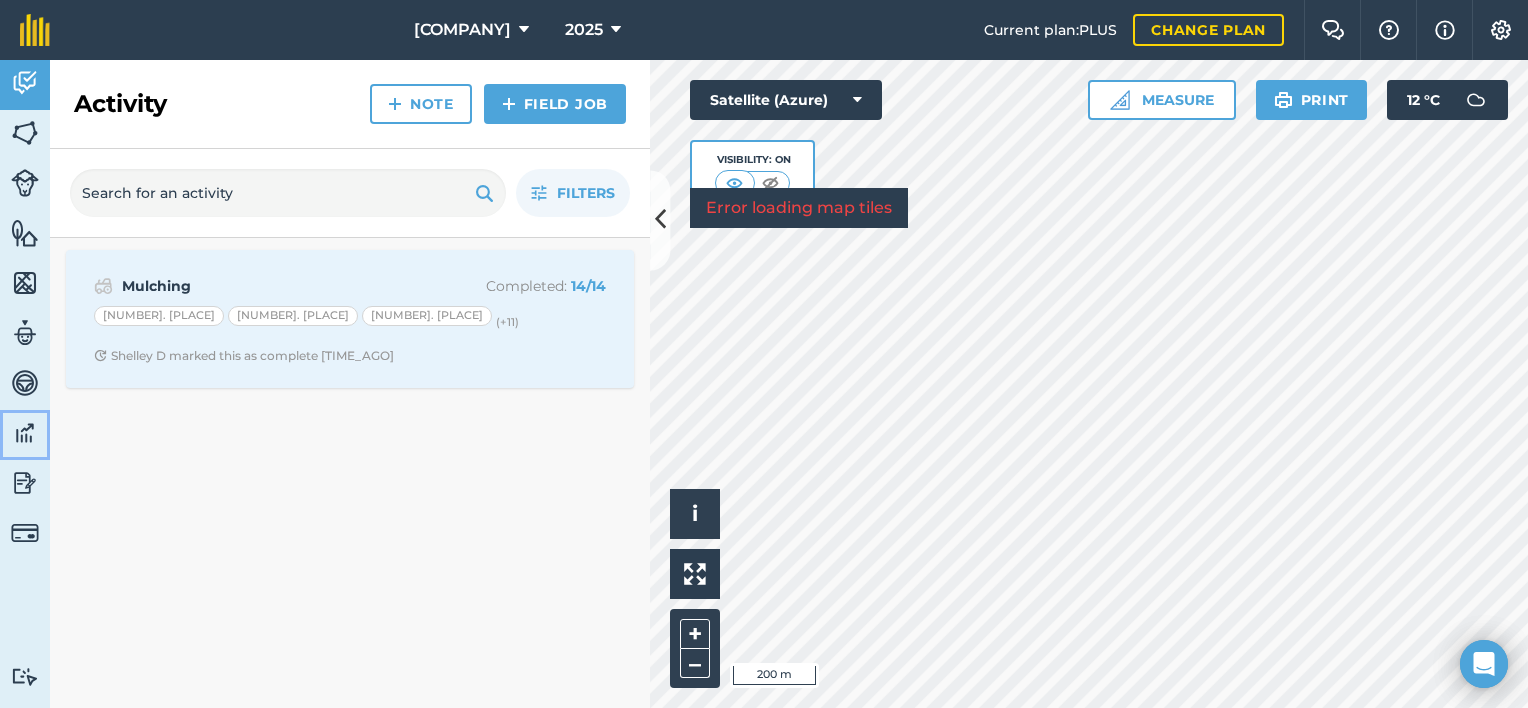 click at bounding box center [25, 433] 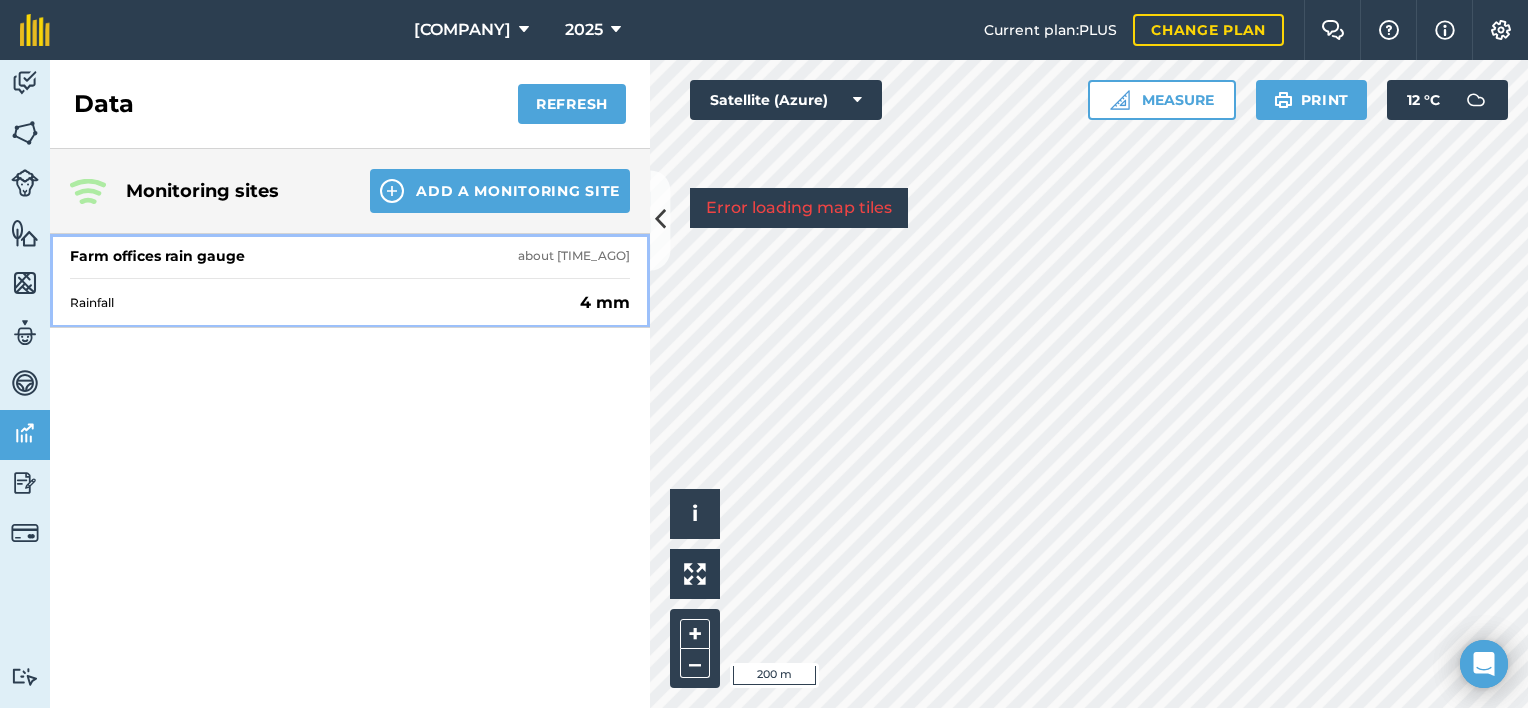click on "Farm offices rain gauge" at bounding box center [157, 256] 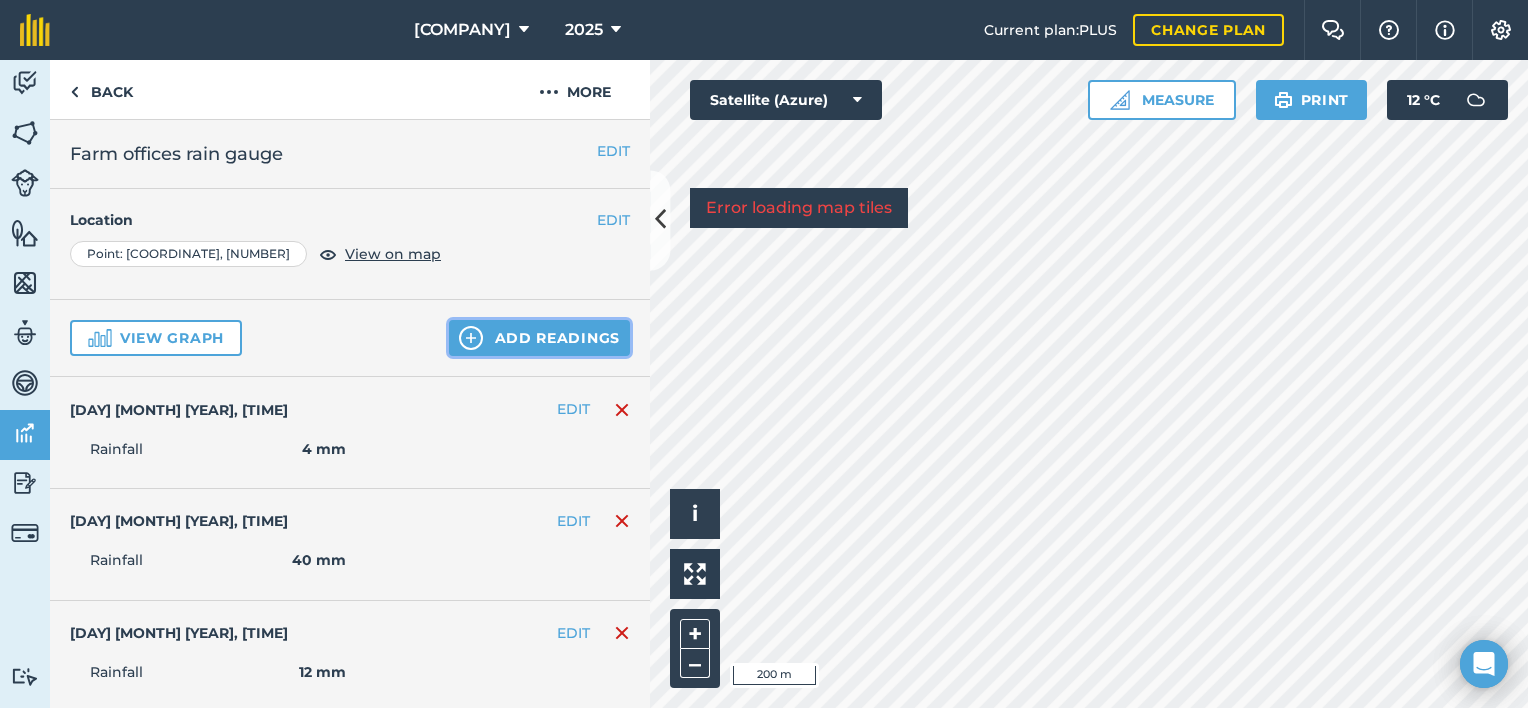 click on "Add readings" at bounding box center (539, 338) 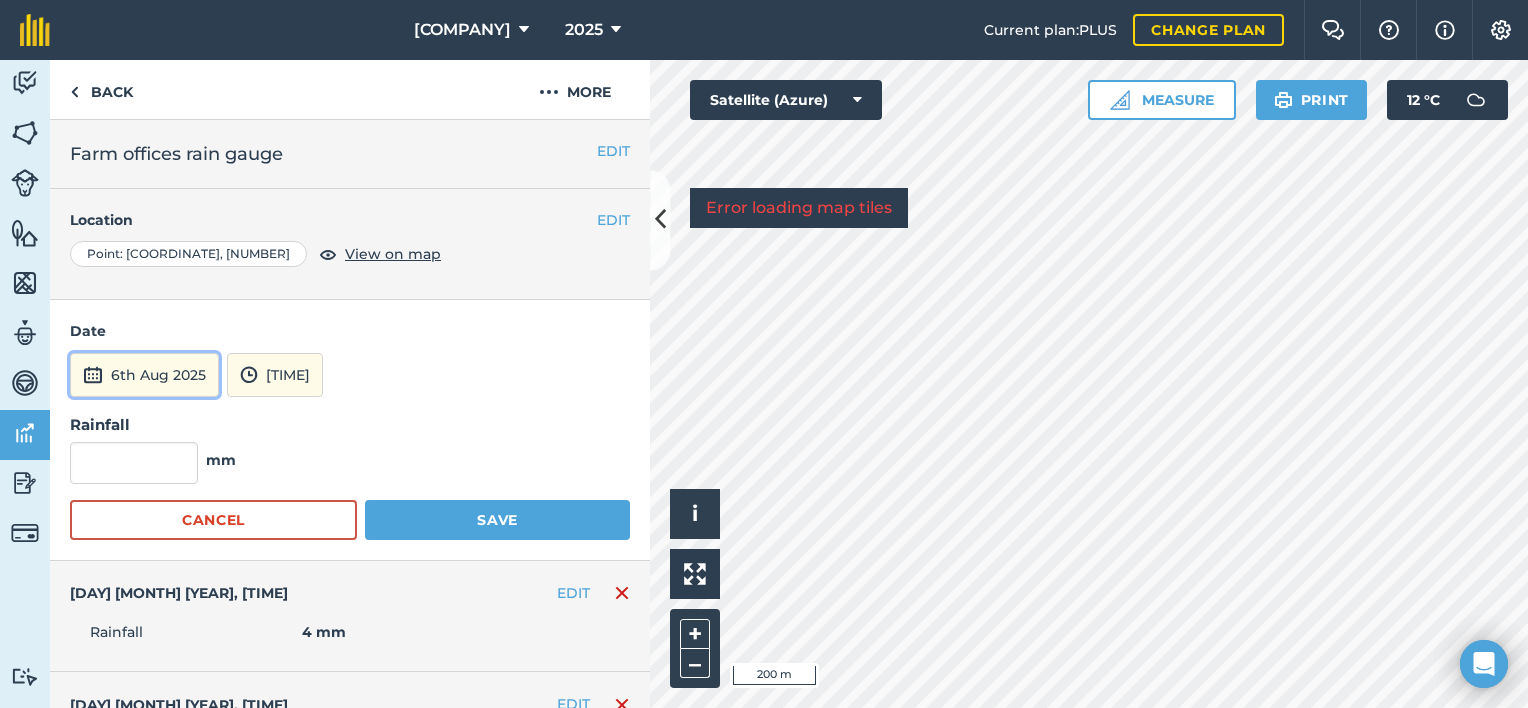 click on "6th Aug 2025" at bounding box center (144, 375) 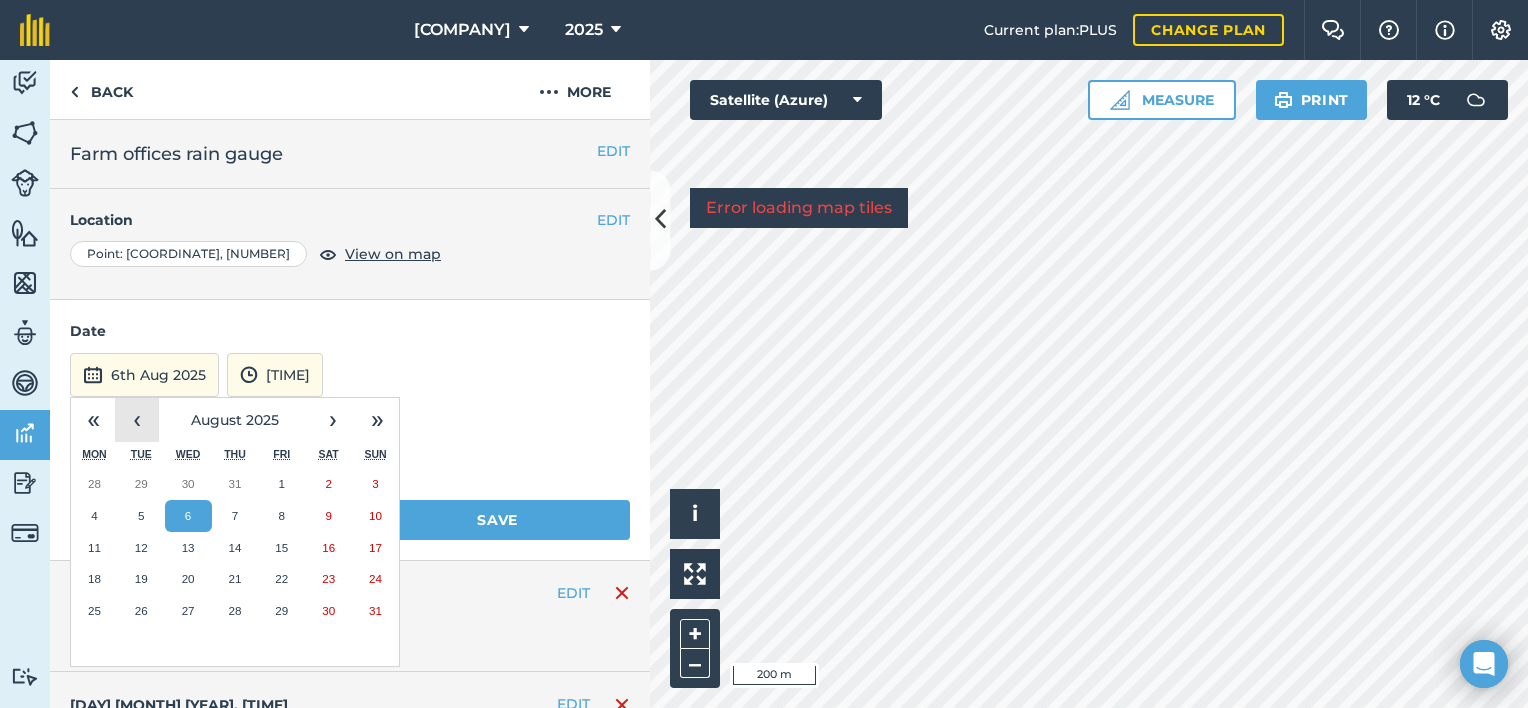 click on "‹" at bounding box center (137, 420) 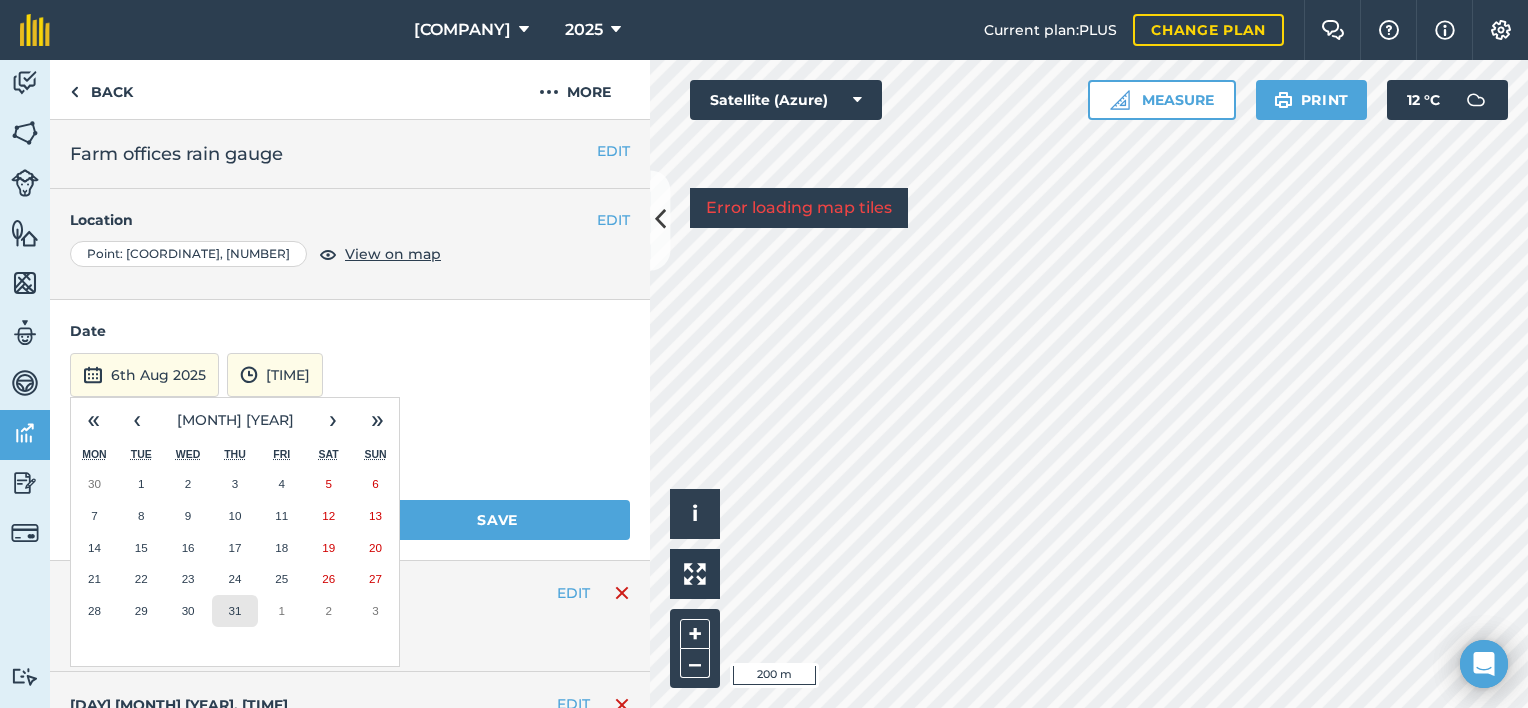 click on "31" at bounding box center (234, 610) 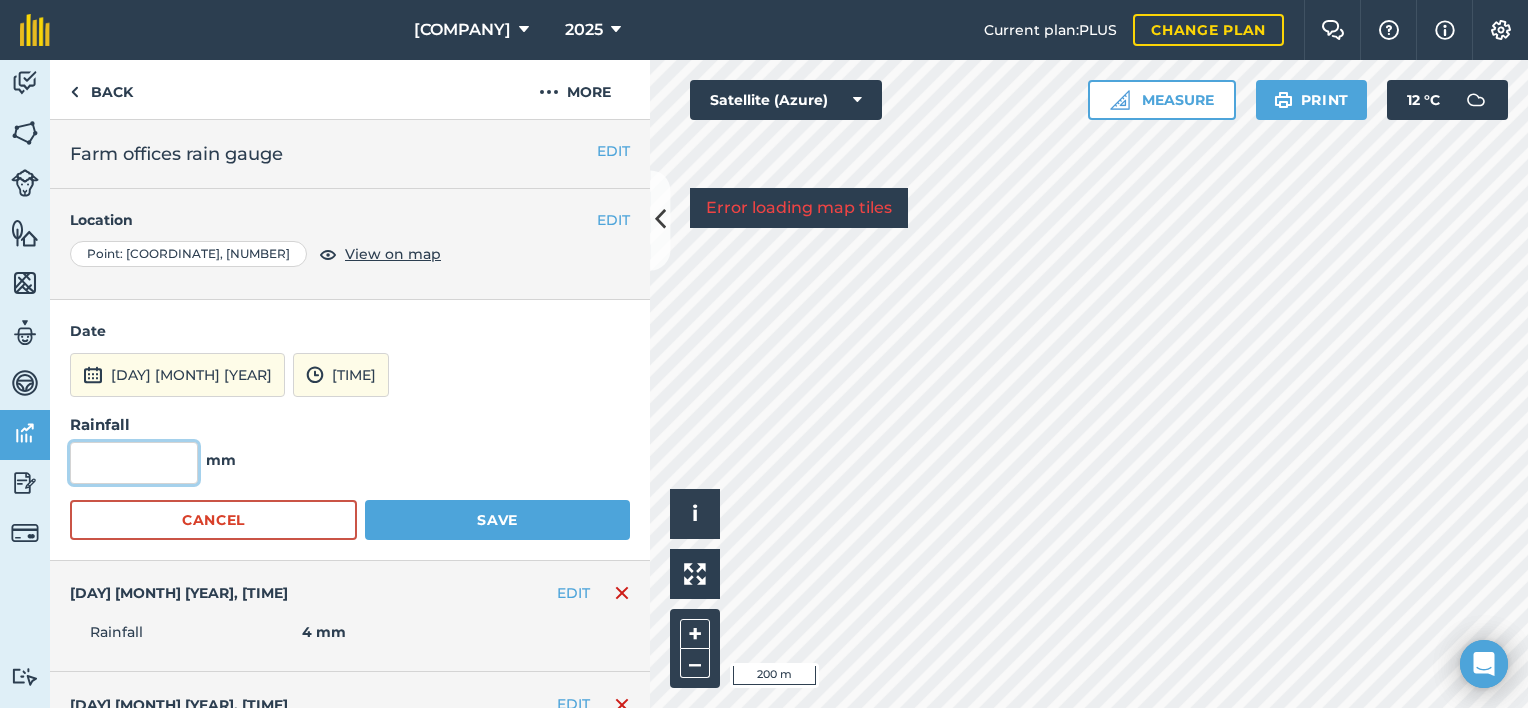 click at bounding box center (134, 463) 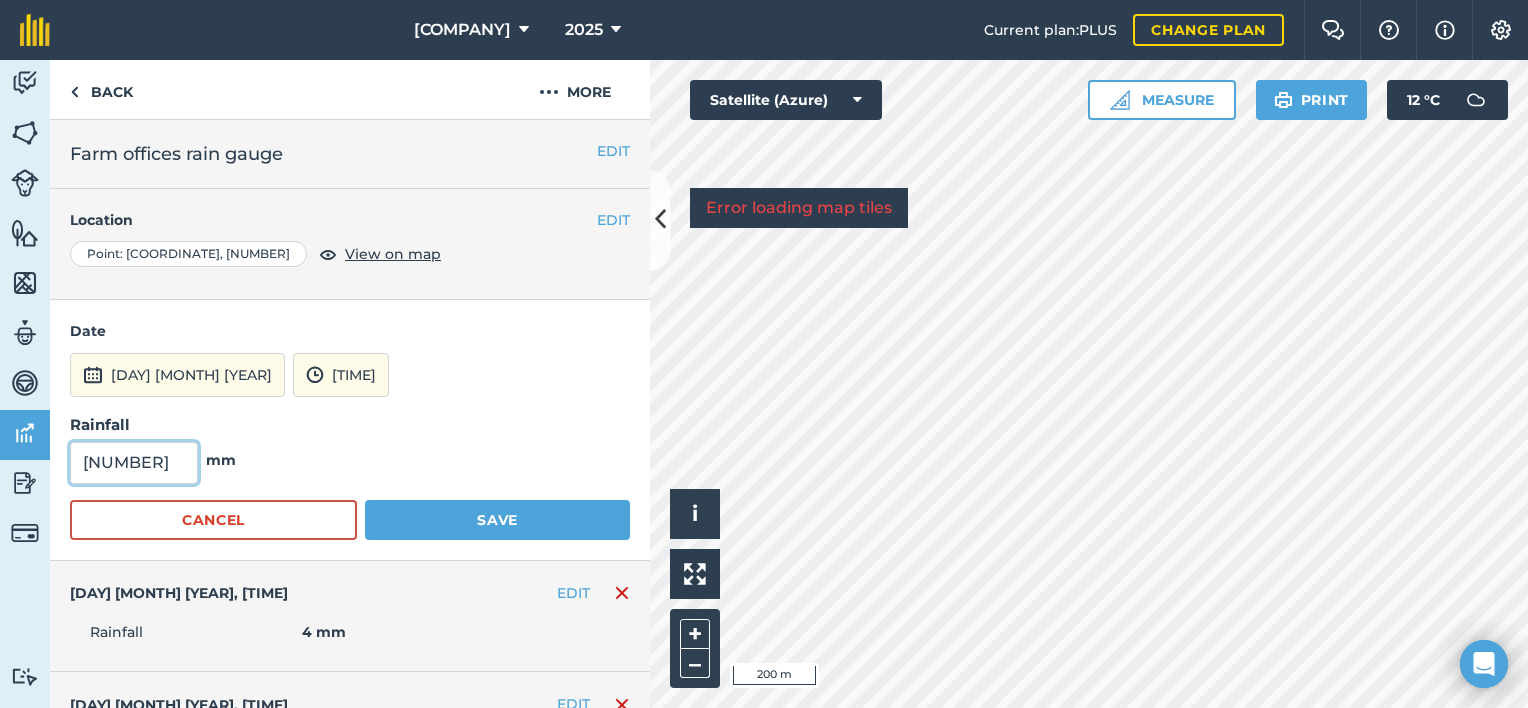 type on "180" 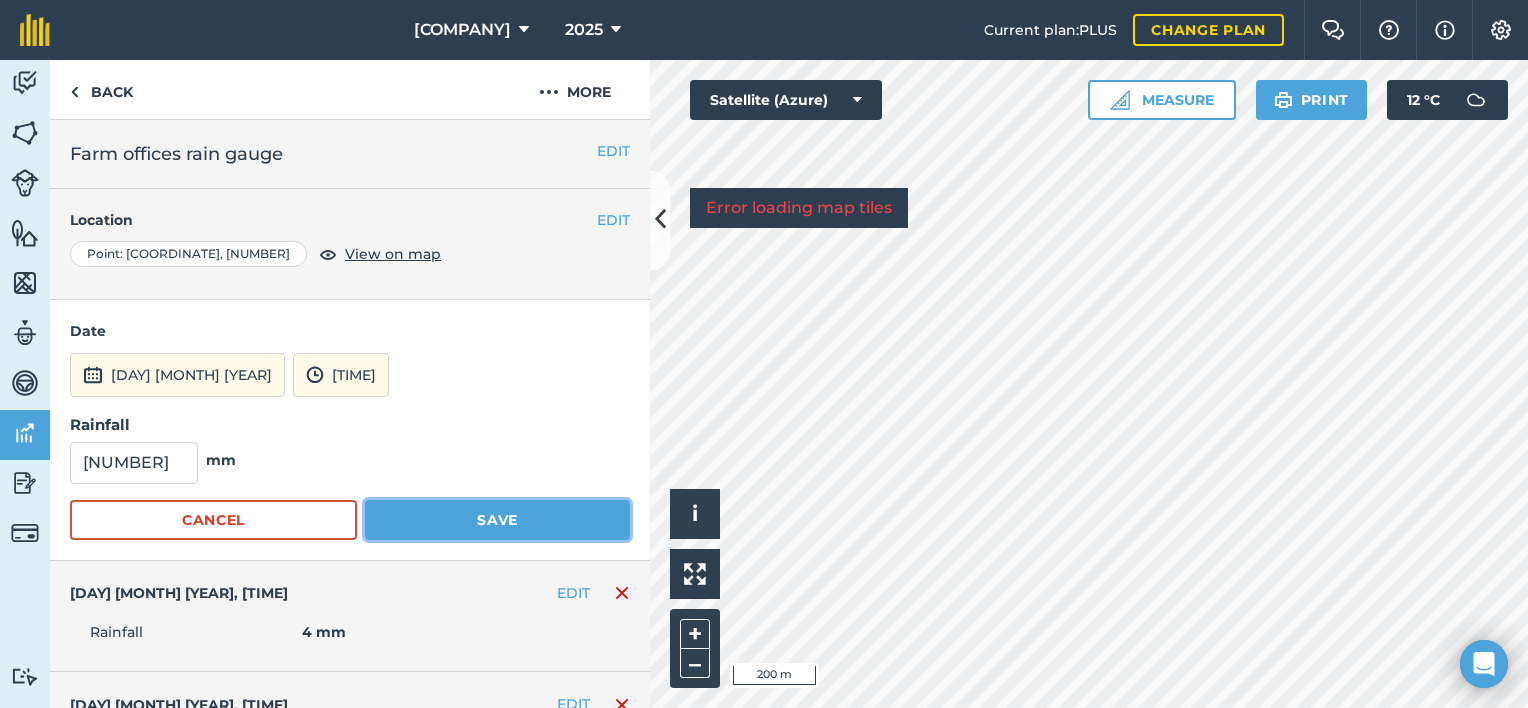 click on "Save" at bounding box center (497, 520) 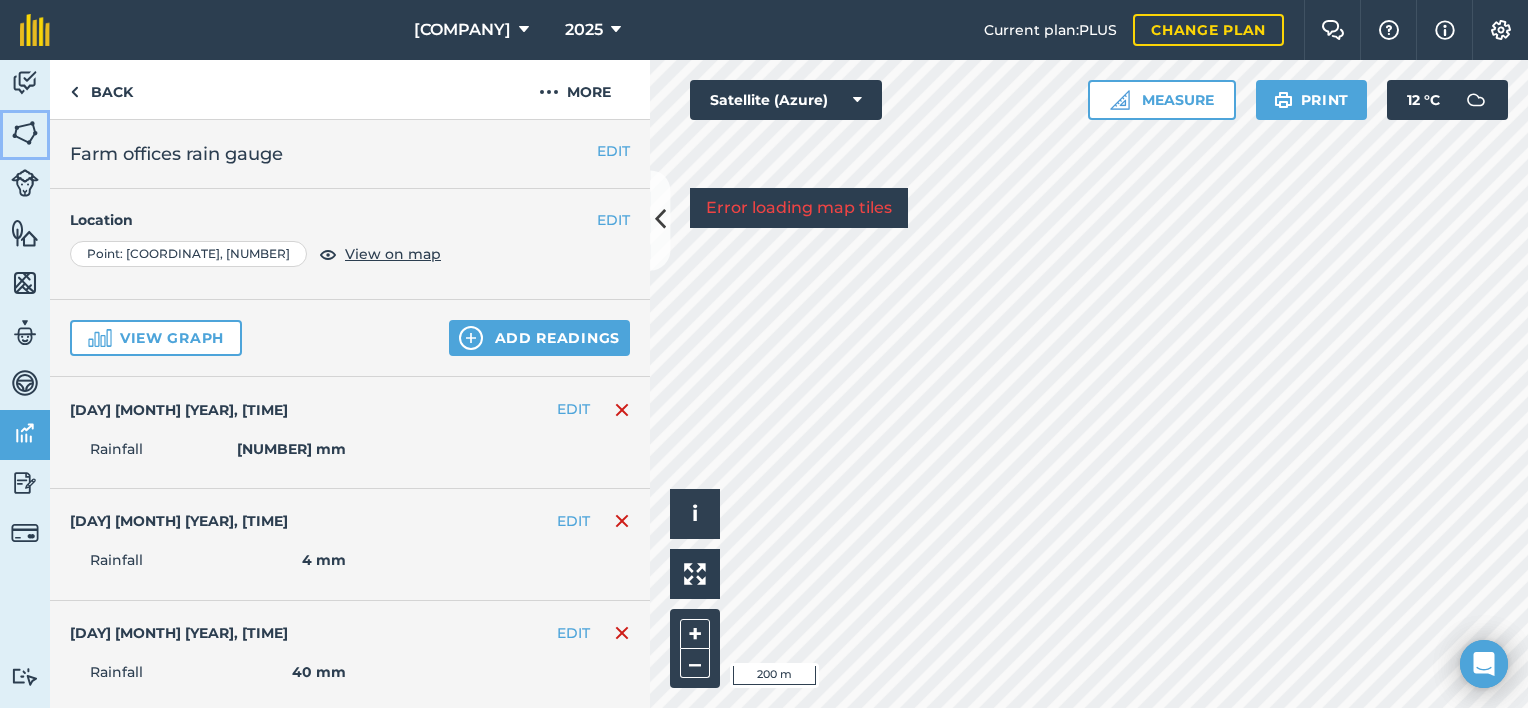 click at bounding box center (25, 133) 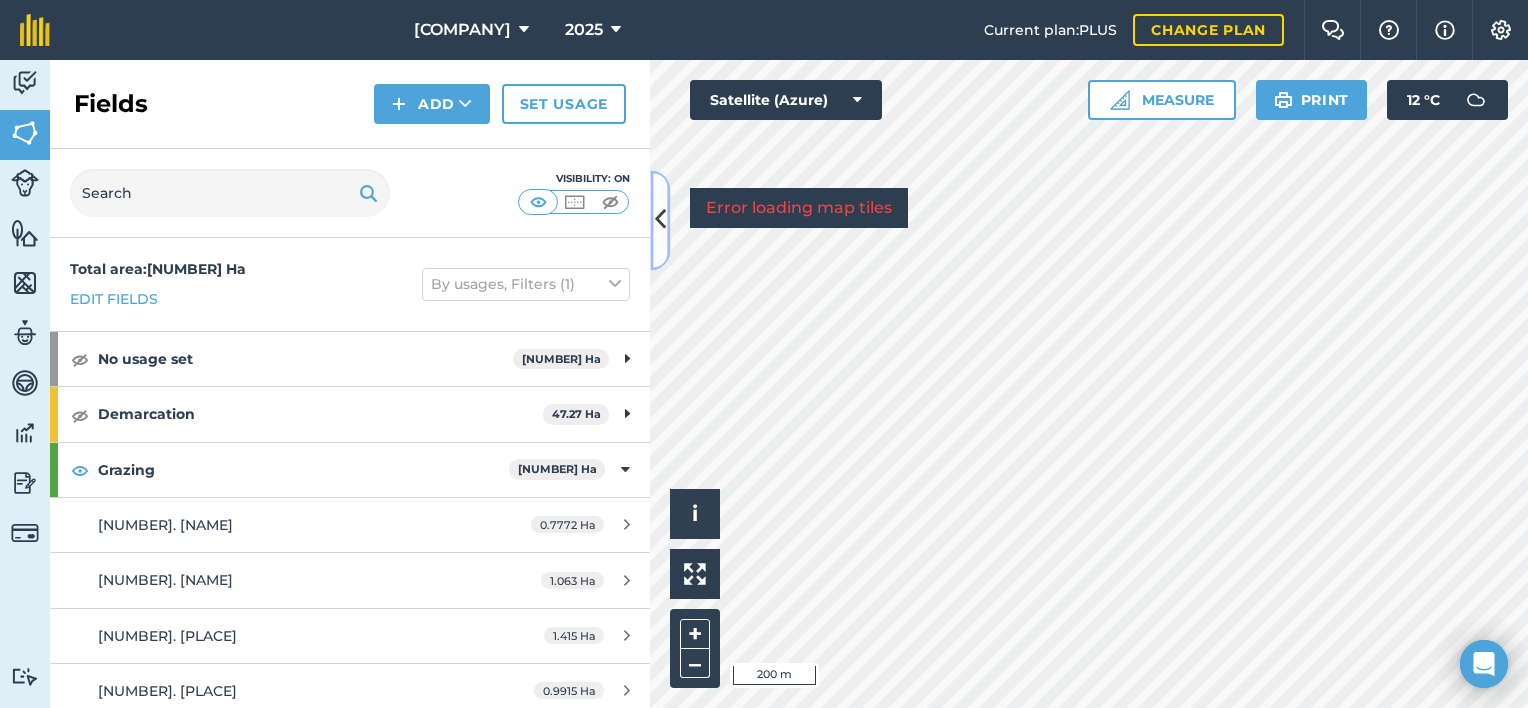 click at bounding box center (660, 220) 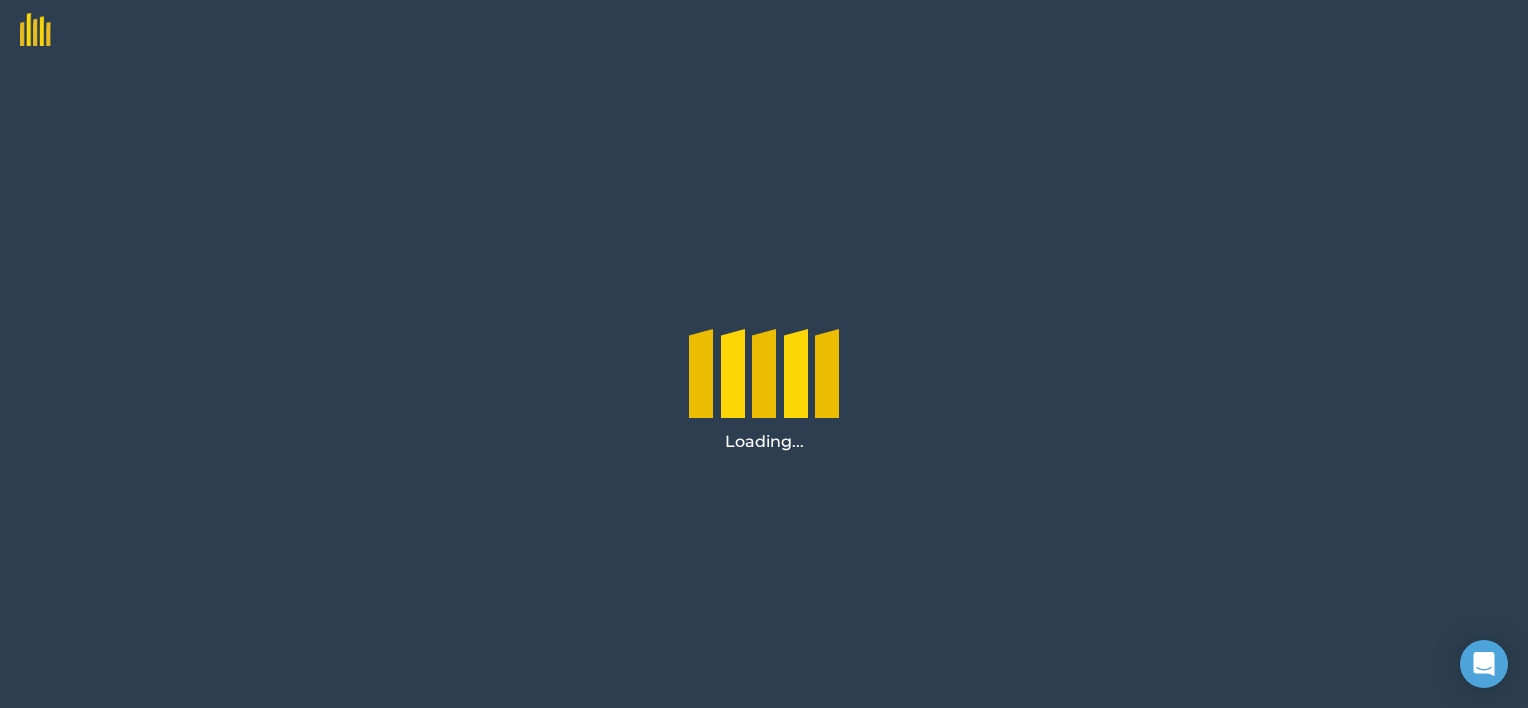 scroll, scrollTop: 0, scrollLeft: 0, axis: both 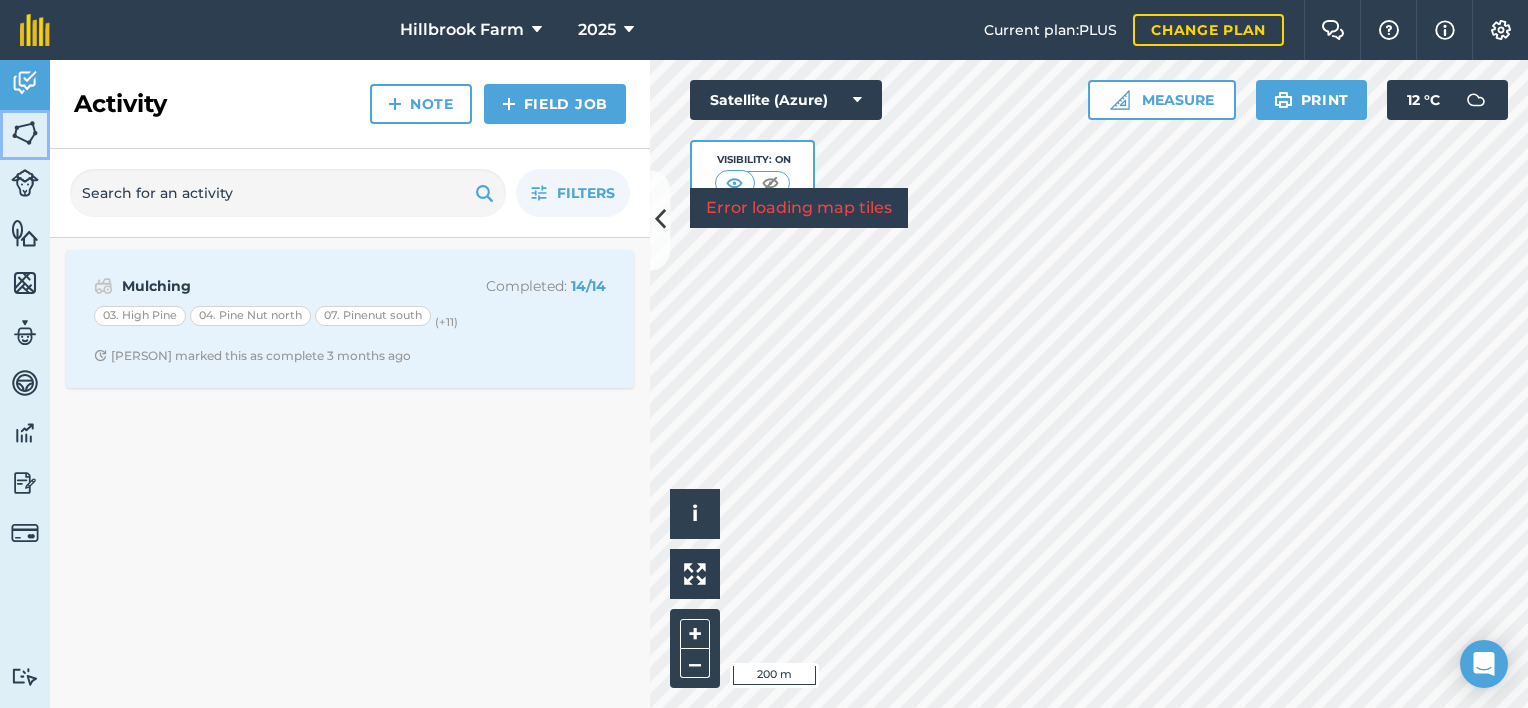 click at bounding box center [25, 133] 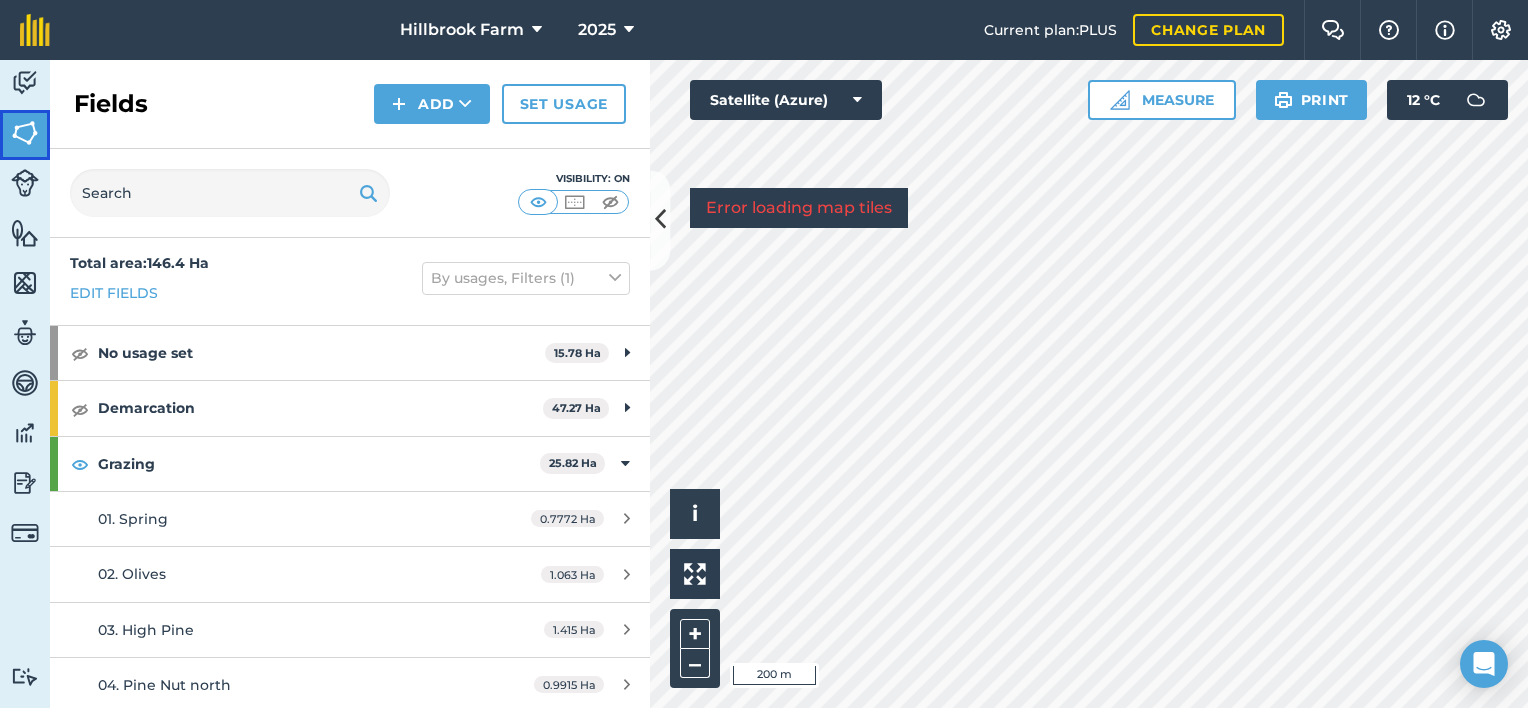 scroll, scrollTop: 0, scrollLeft: 0, axis: both 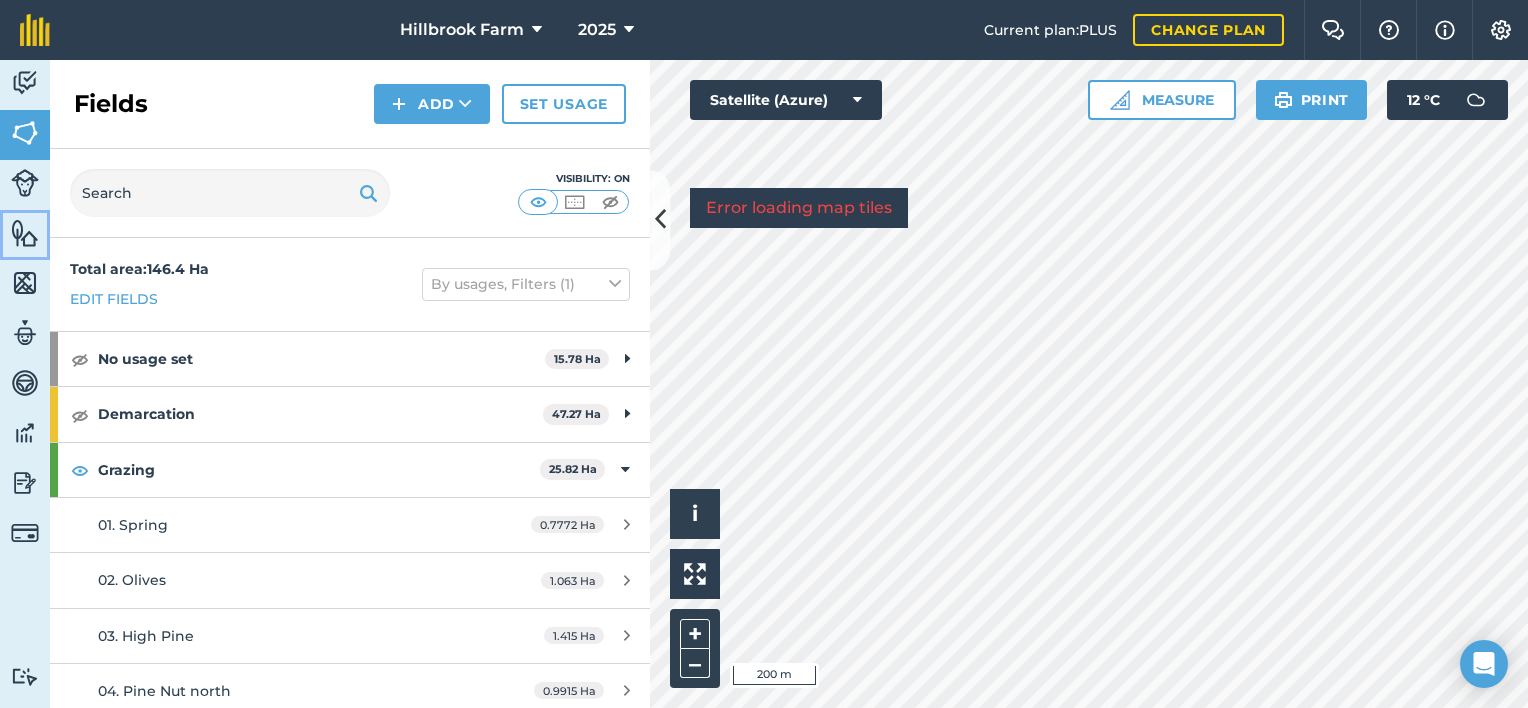 click at bounding box center (25, 233) 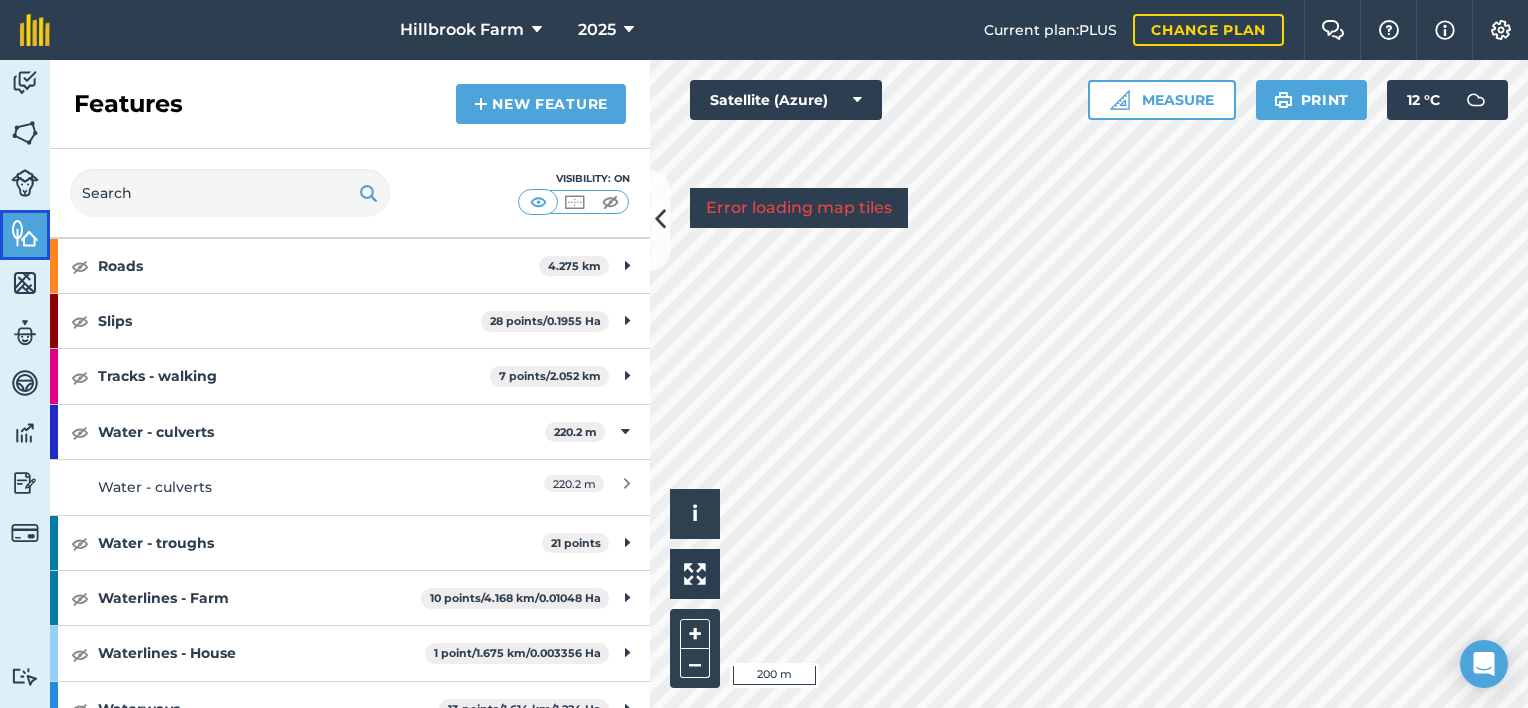 scroll, scrollTop: 2019, scrollLeft: 0, axis: vertical 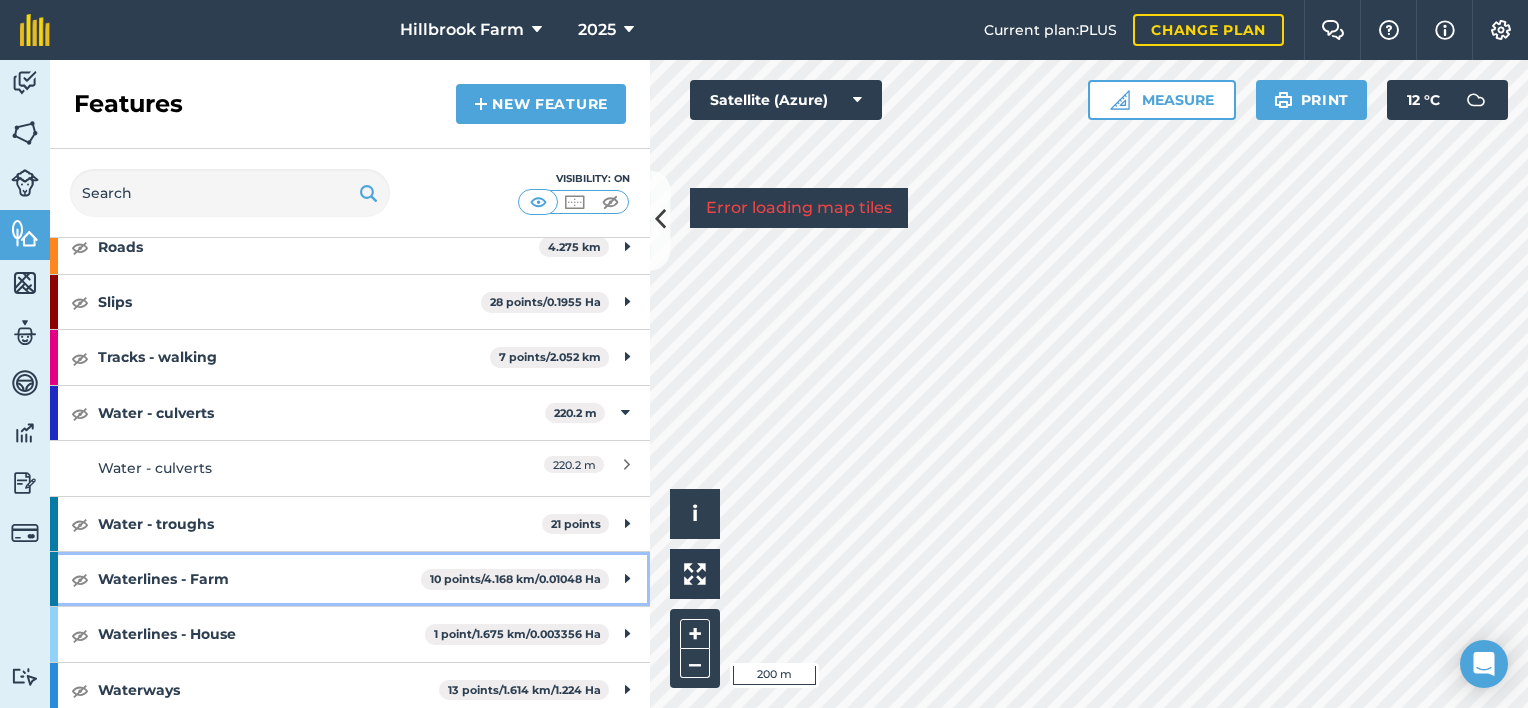 click on "Waterlines - Farm" at bounding box center (259, 579) 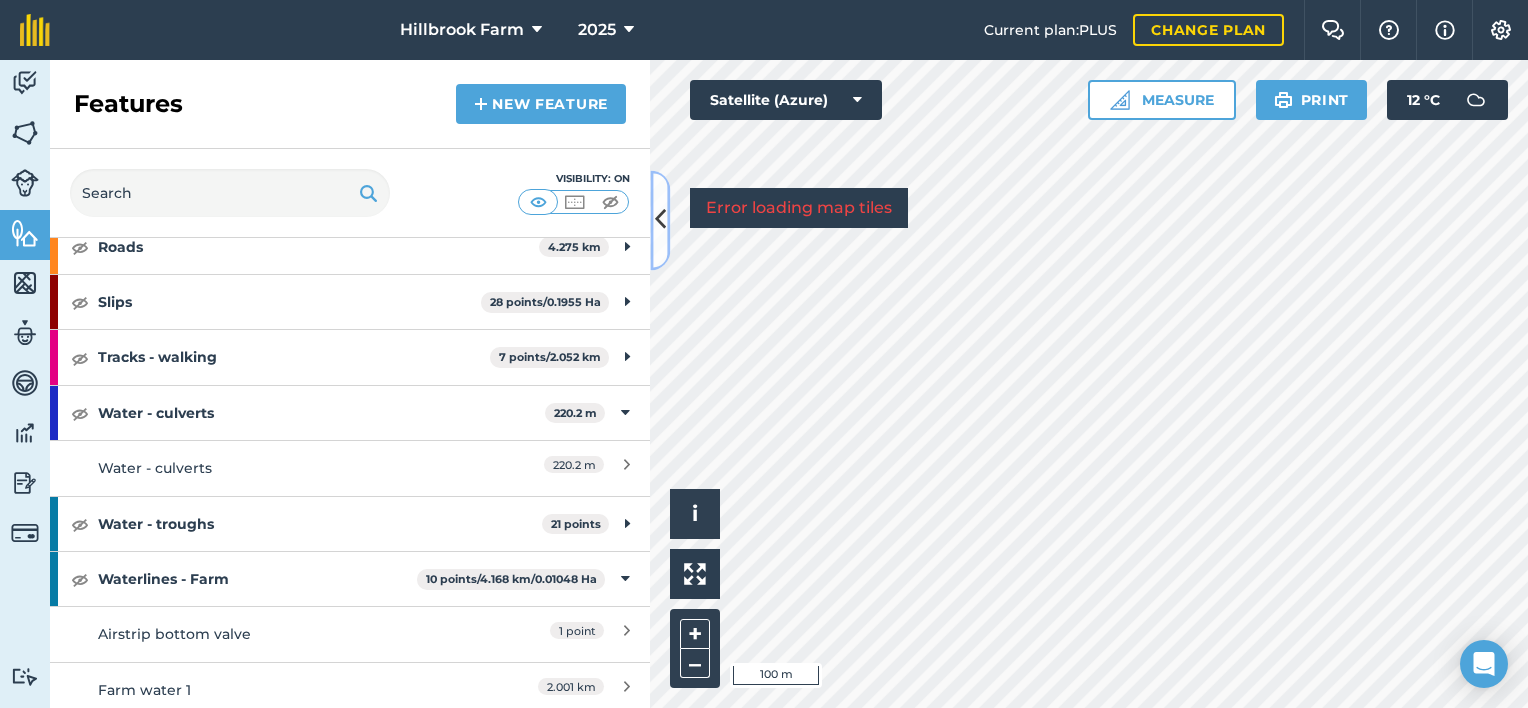 click at bounding box center (660, 220) 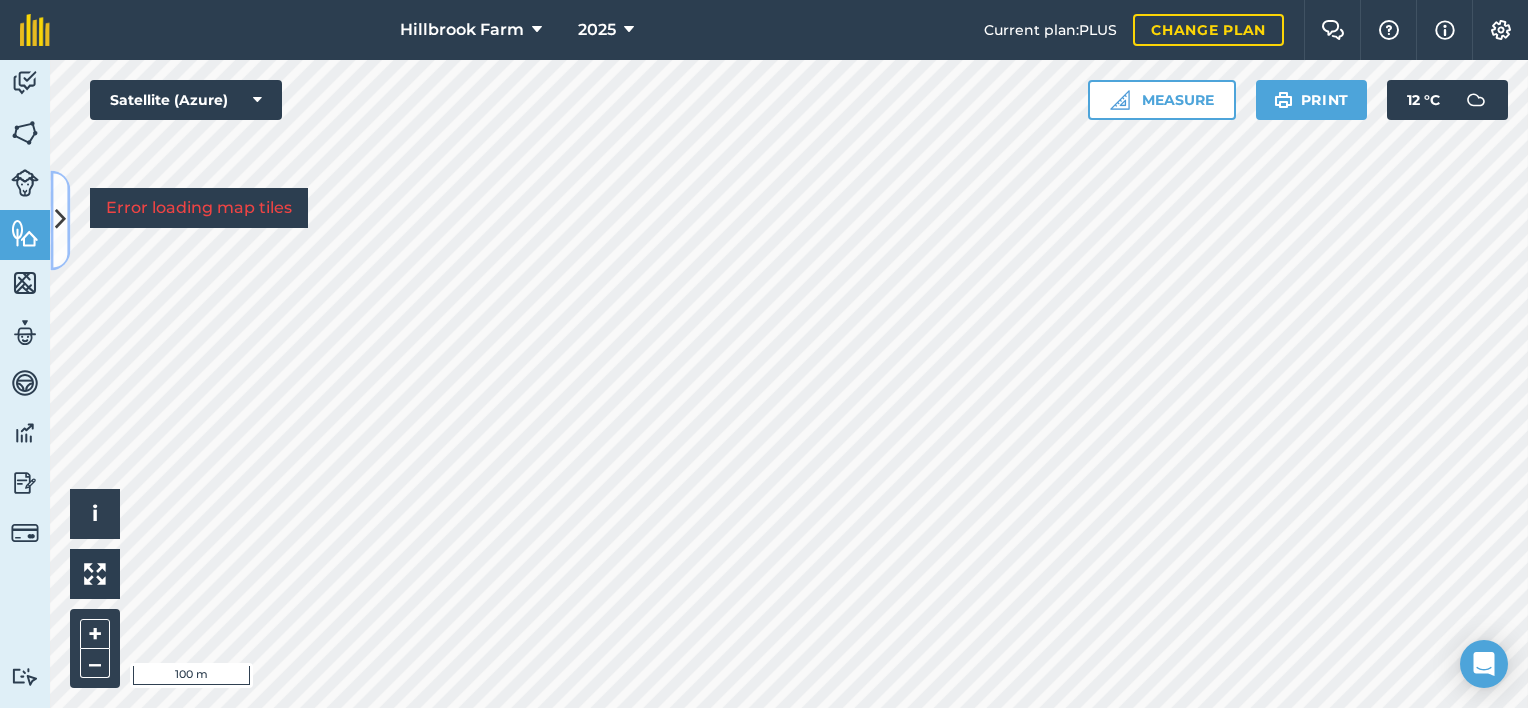 click at bounding box center (60, 220) 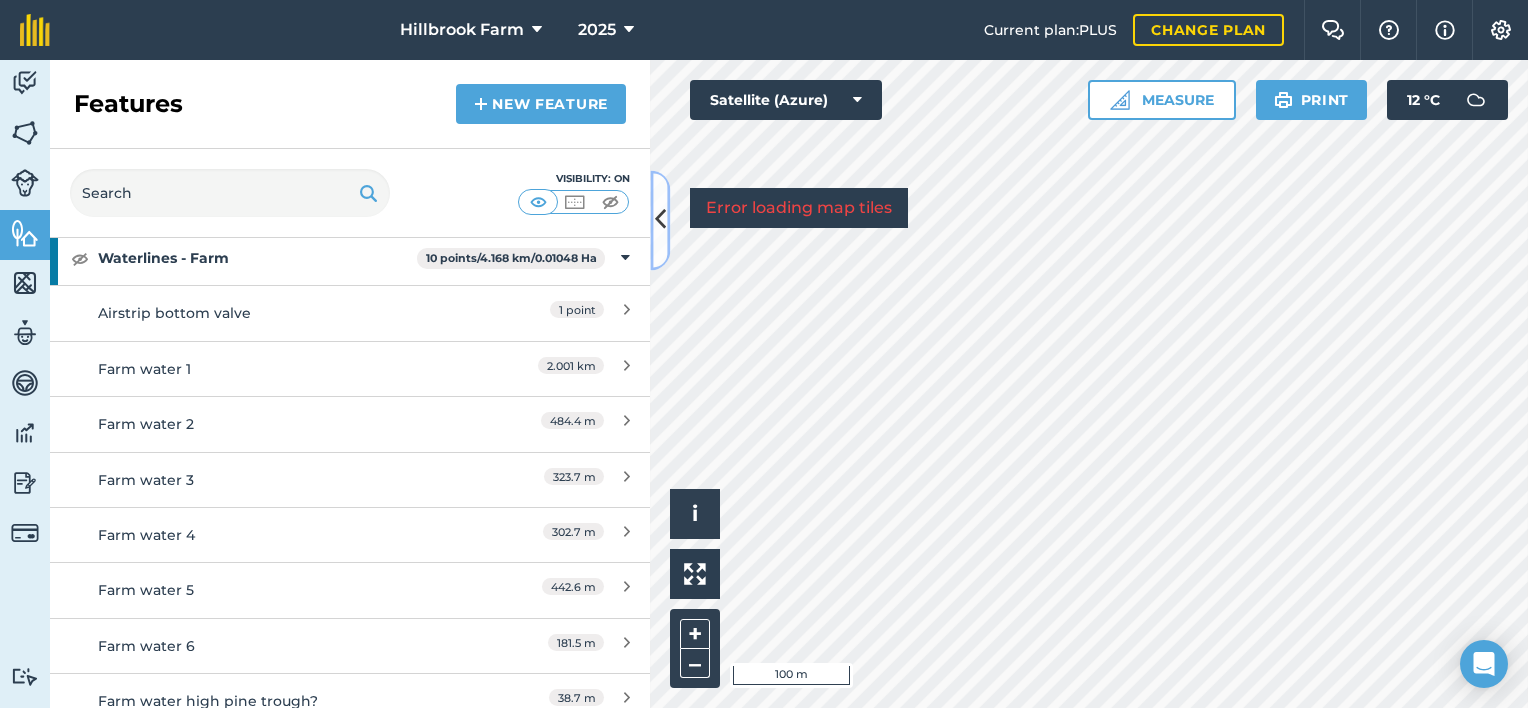 scroll, scrollTop: 2219, scrollLeft: 0, axis: vertical 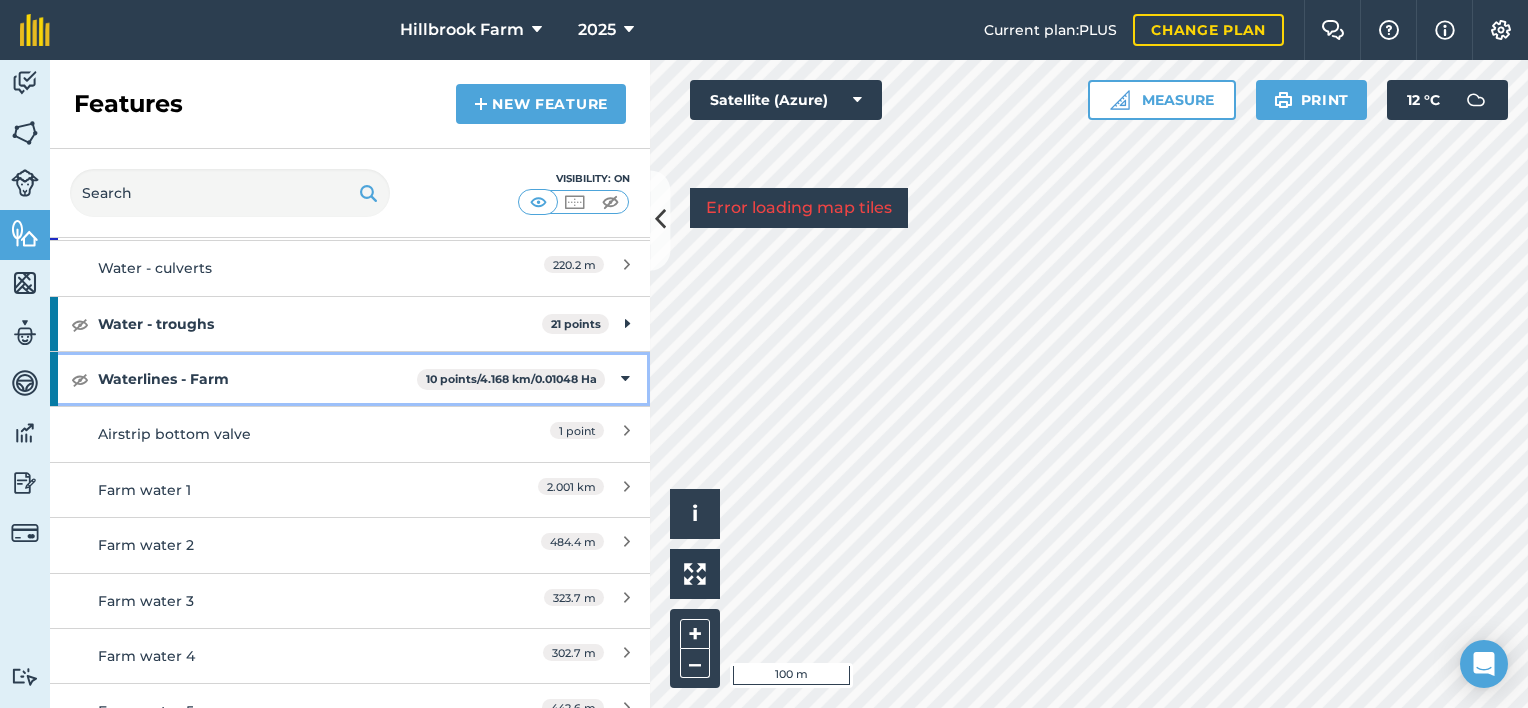 click at bounding box center [625, 379] 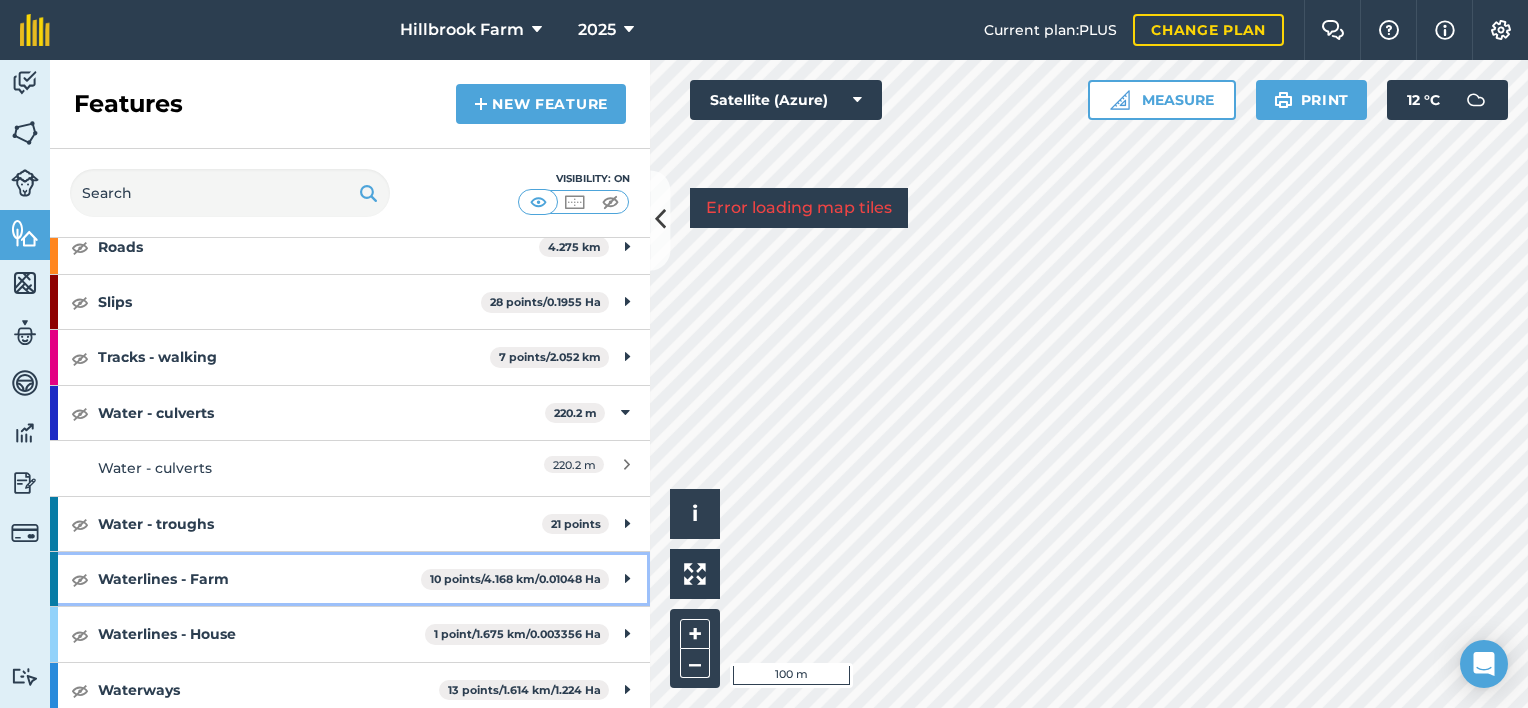 click at bounding box center [627, 579] 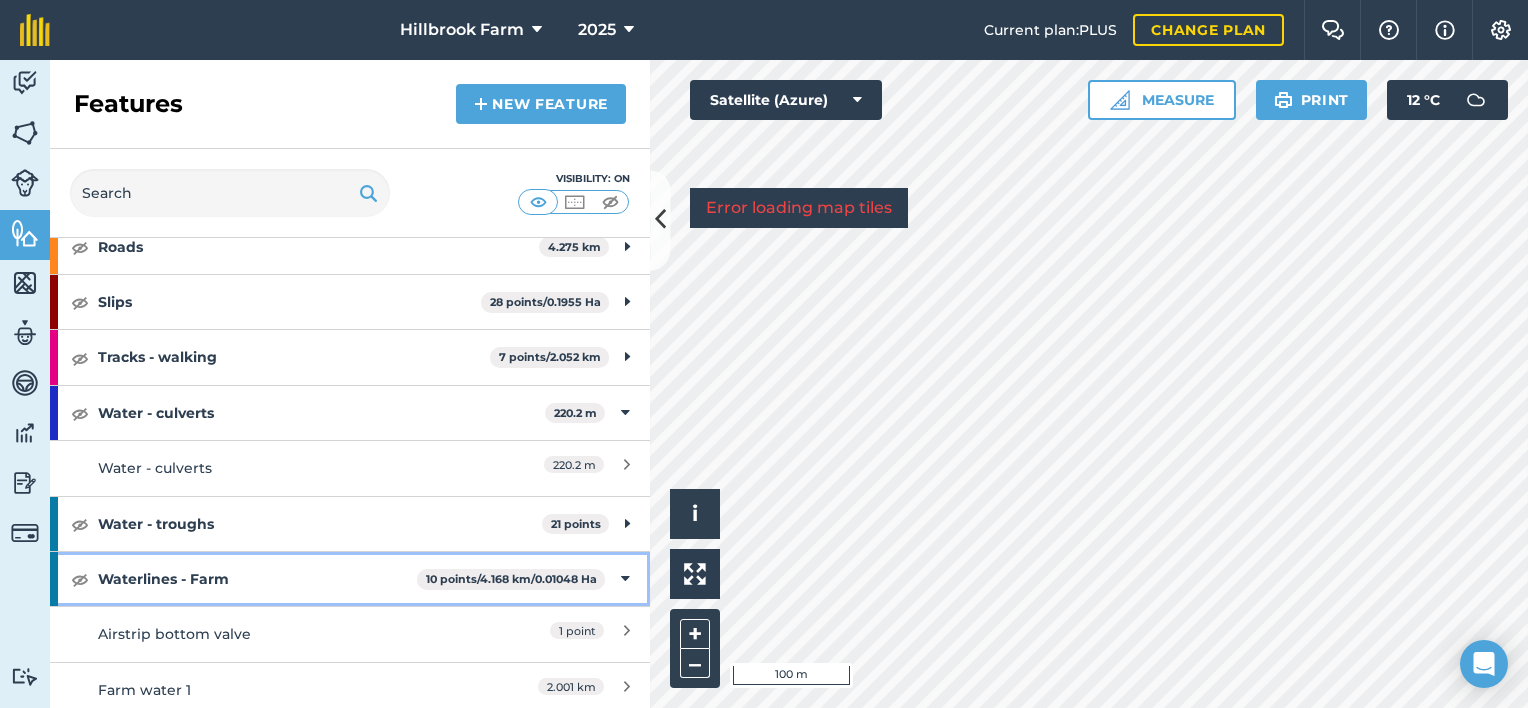 scroll, scrollTop: 2219, scrollLeft: 0, axis: vertical 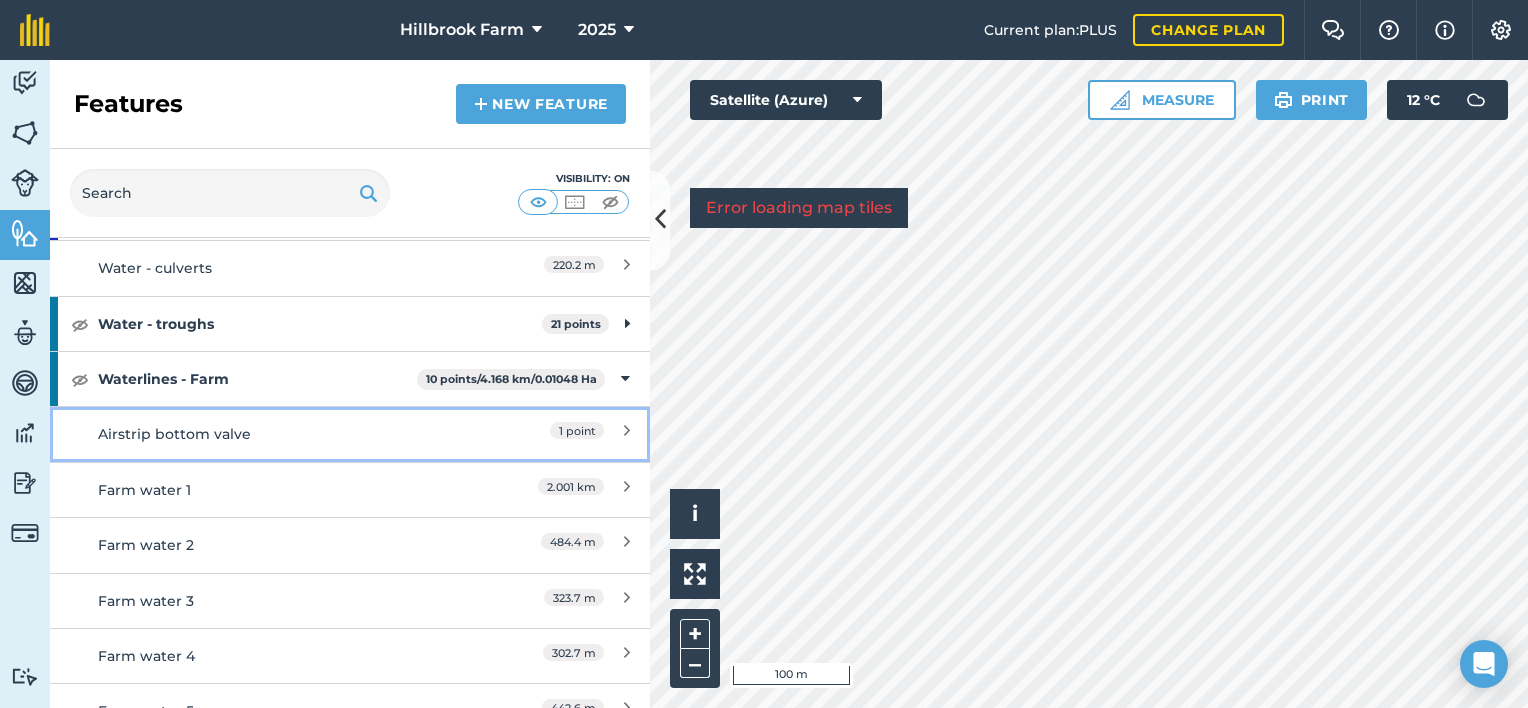 click on "Airstrip bottom valve" at bounding box center (275, 434) 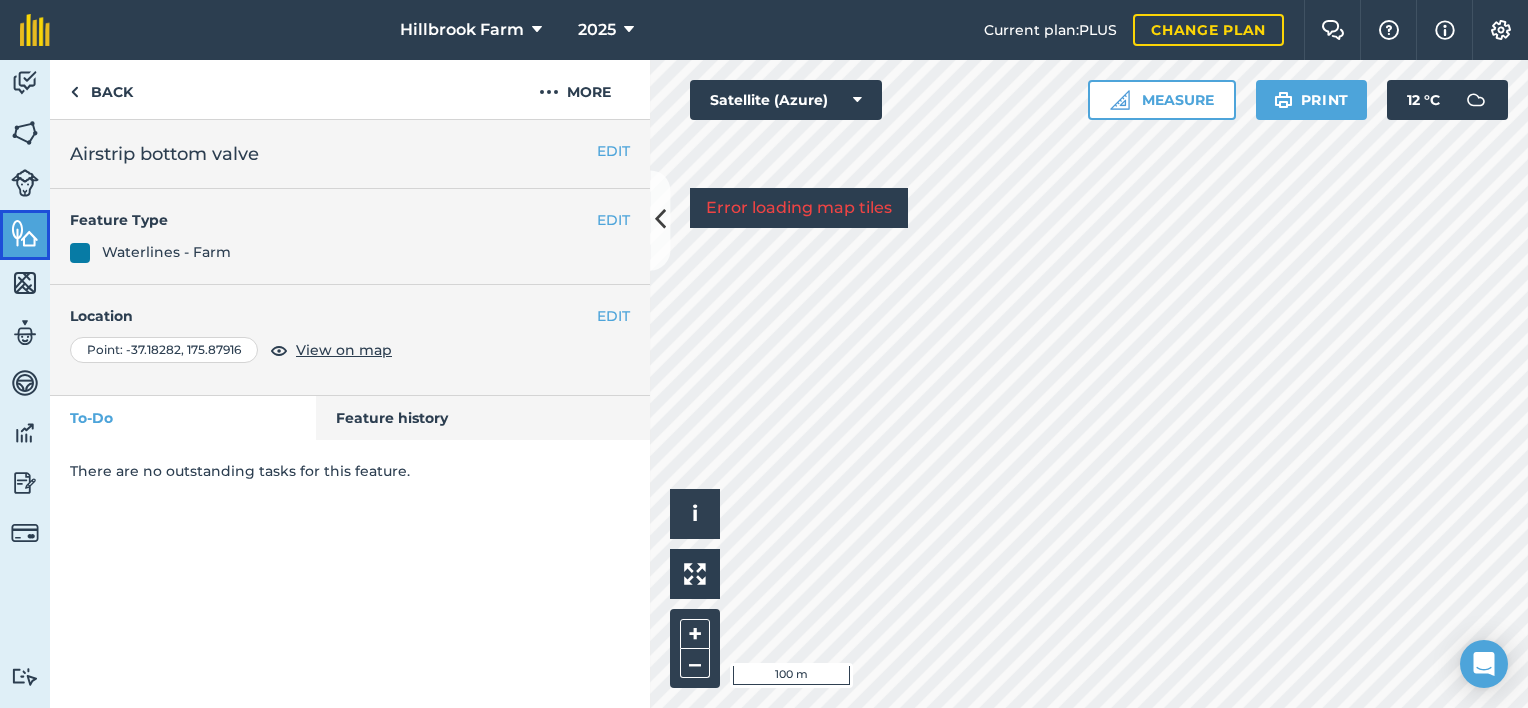 click at bounding box center (25, 233) 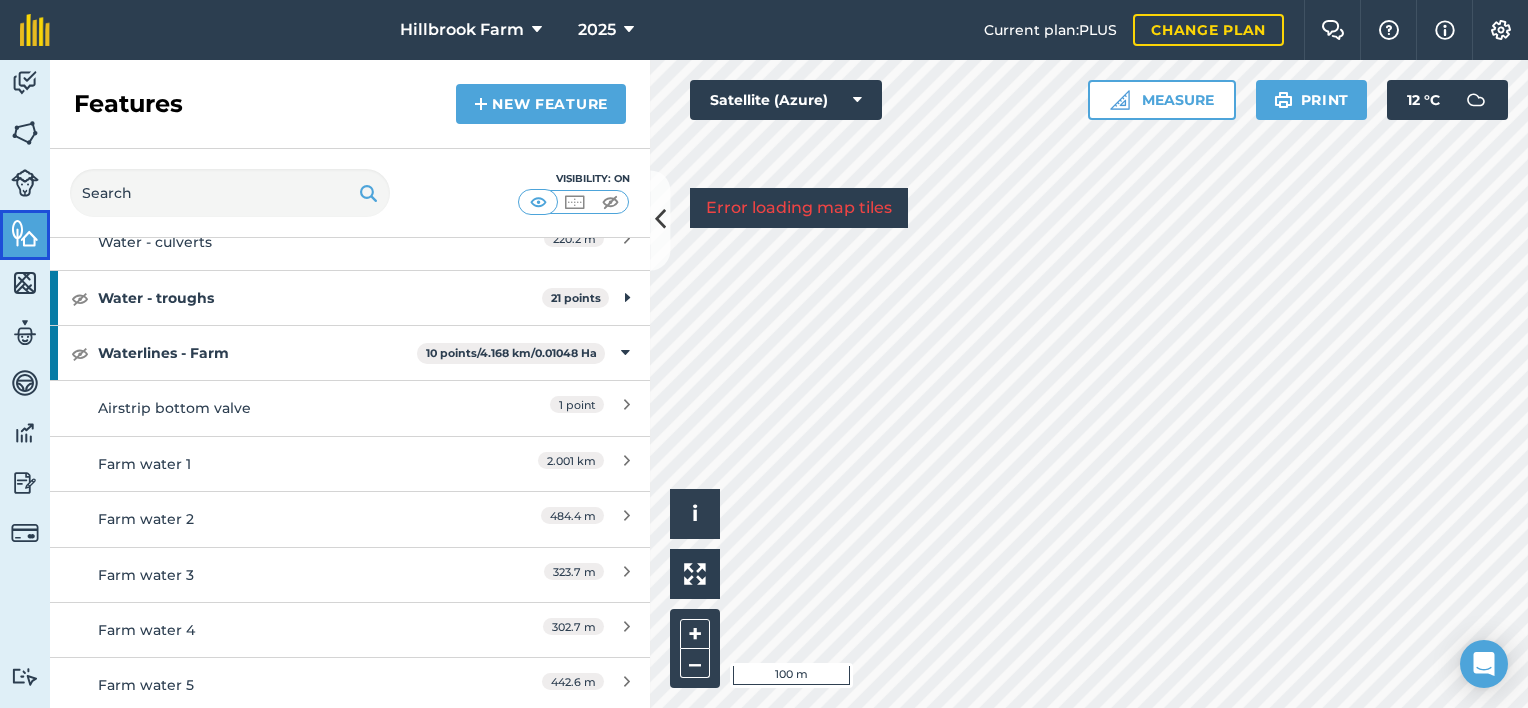 scroll, scrollTop: 2200, scrollLeft: 0, axis: vertical 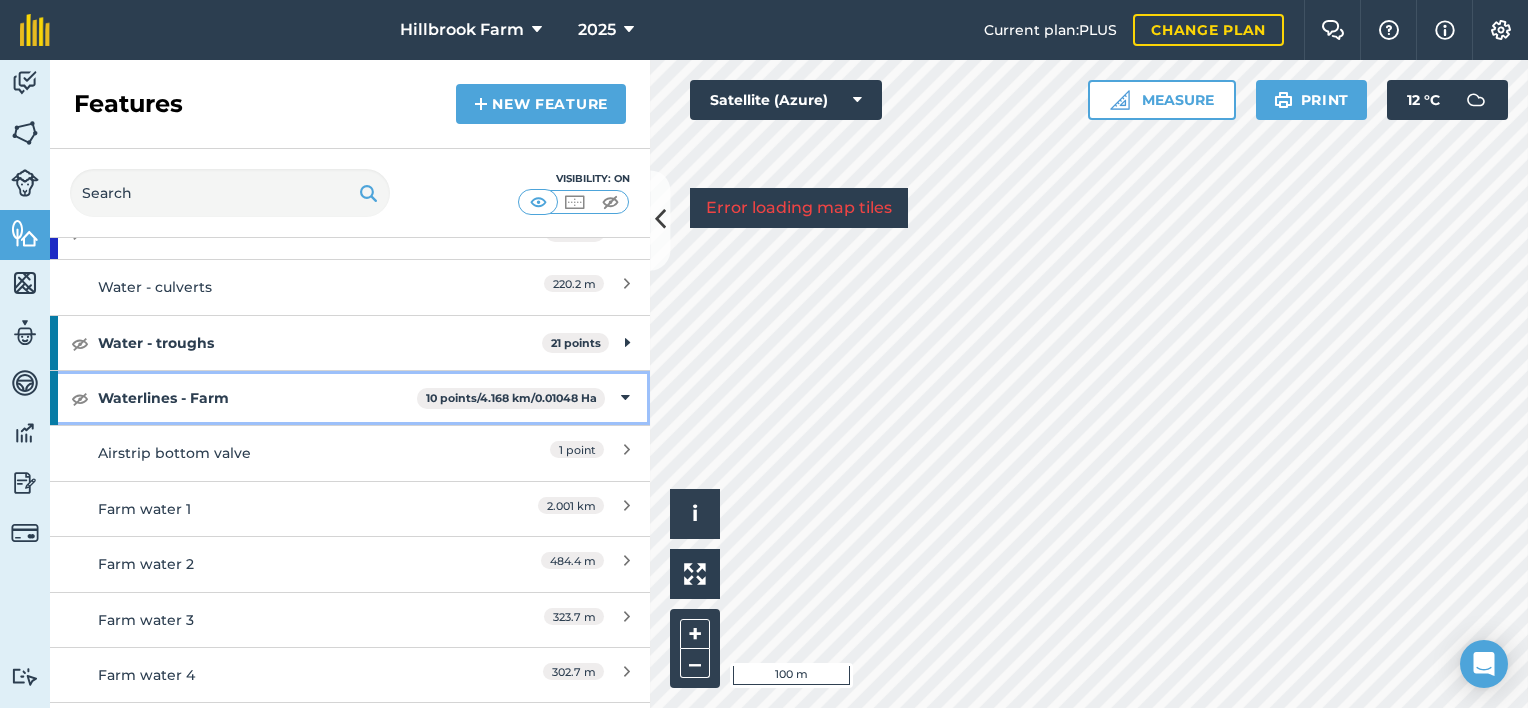 click on "Waterlines - Farm 10   points  /  4.168   km  /  0.01048   Ha" at bounding box center (350, 398) 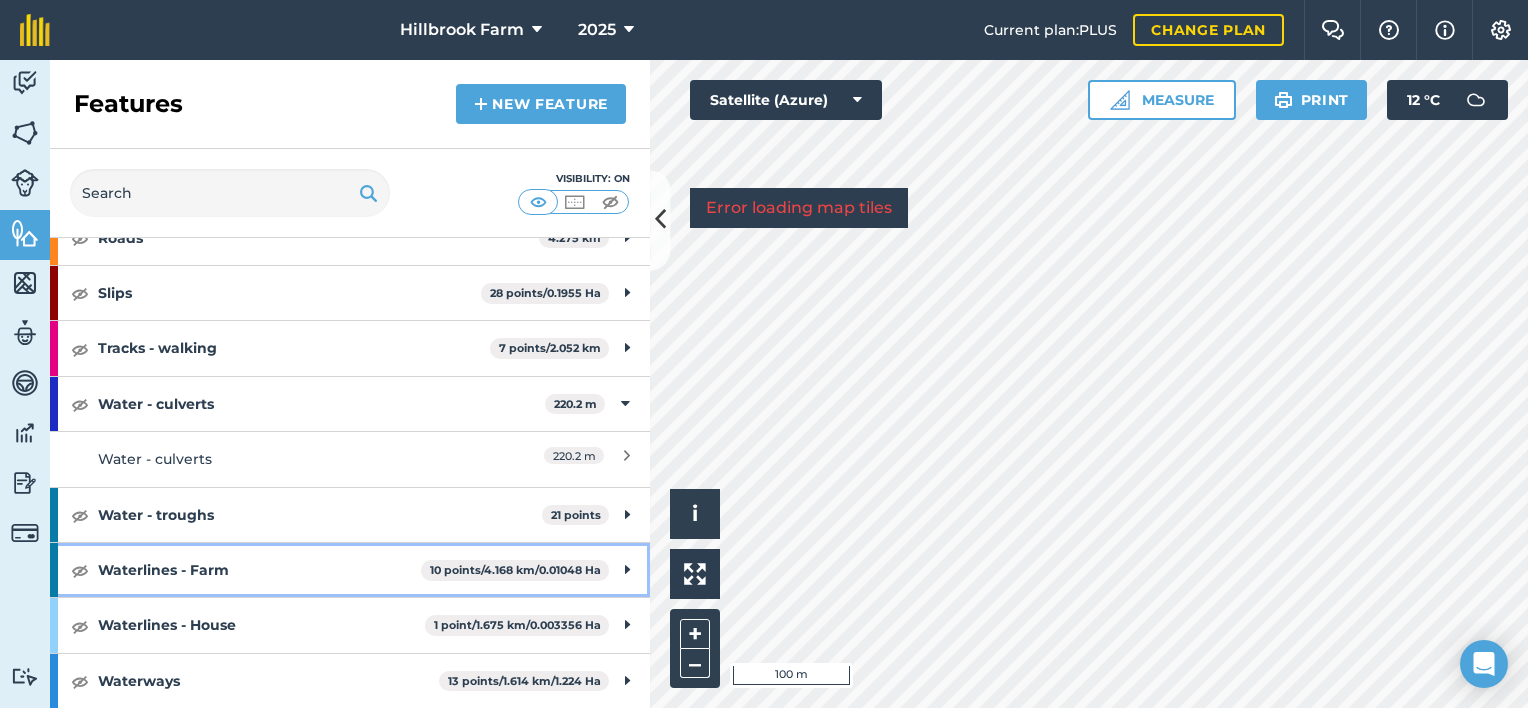 scroll, scrollTop: 2019, scrollLeft: 0, axis: vertical 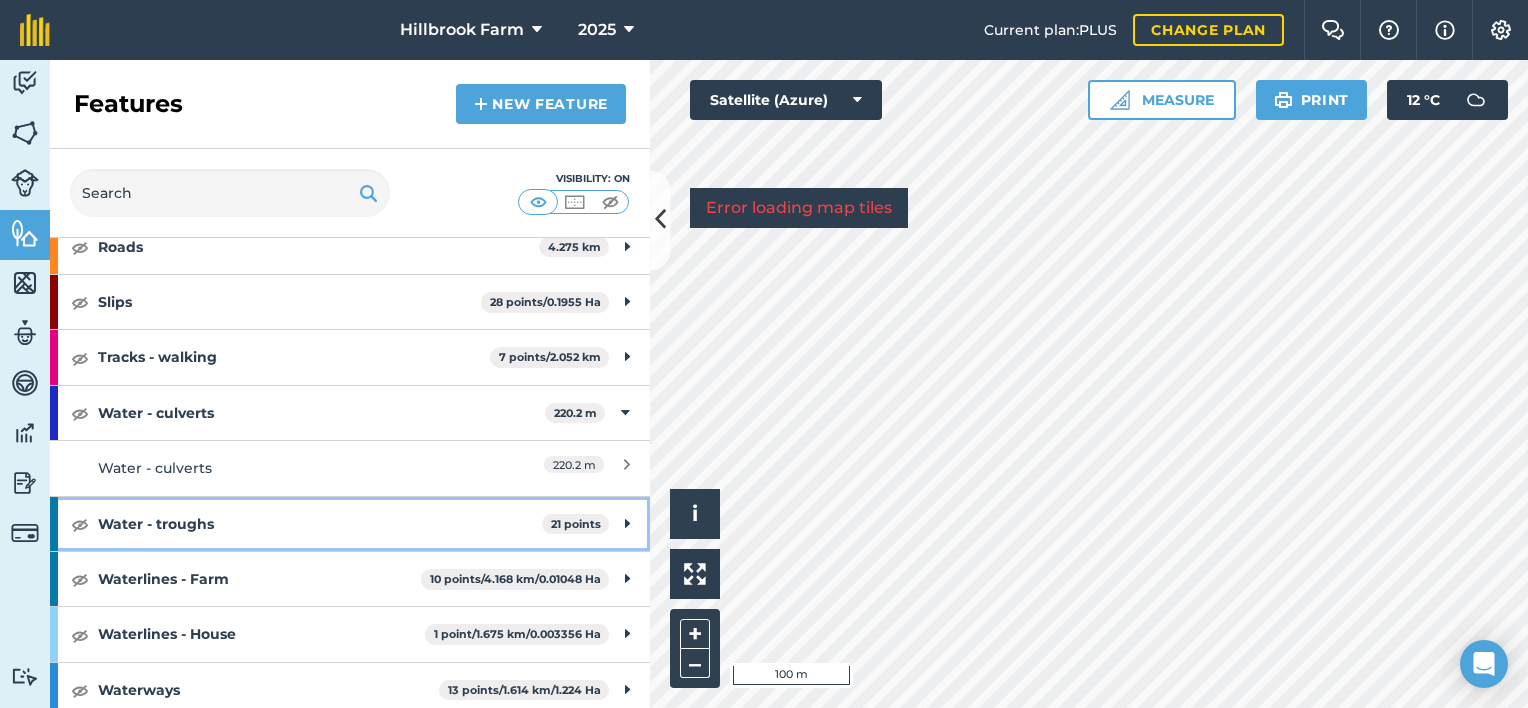 click on "Water - troughs 21   points" at bounding box center (350, 524) 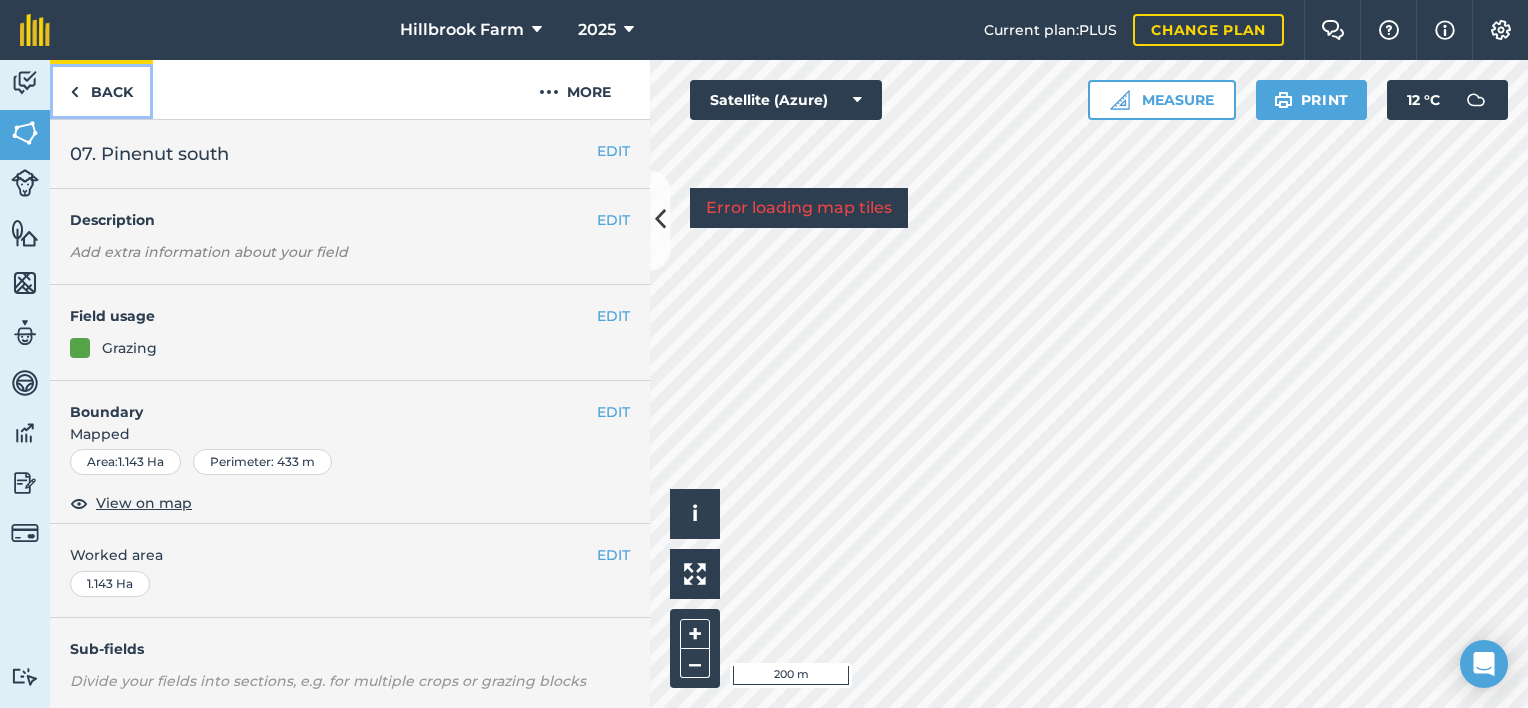 click at bounding box center [74, 92] 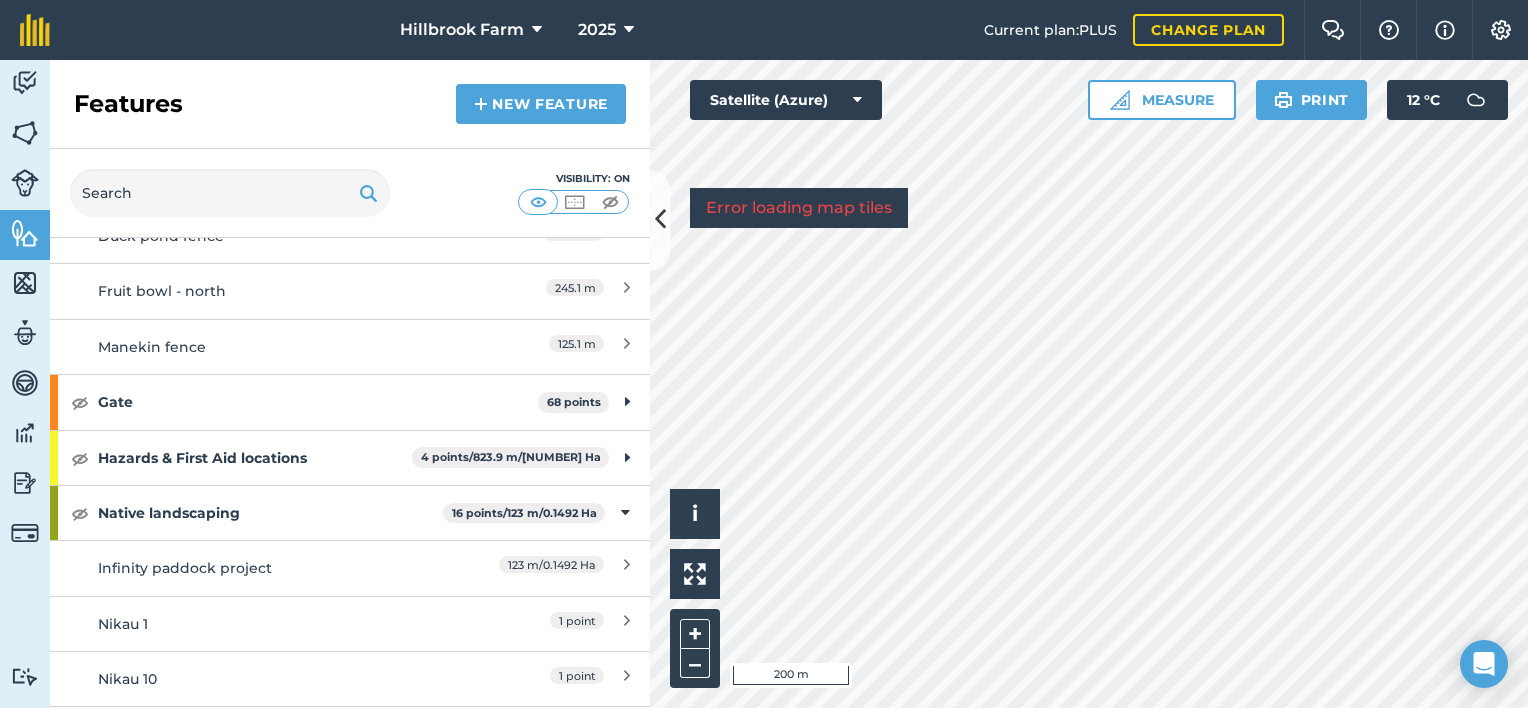 scroll, scrollTop: 300, scrollLeft: 0, axis: vertical 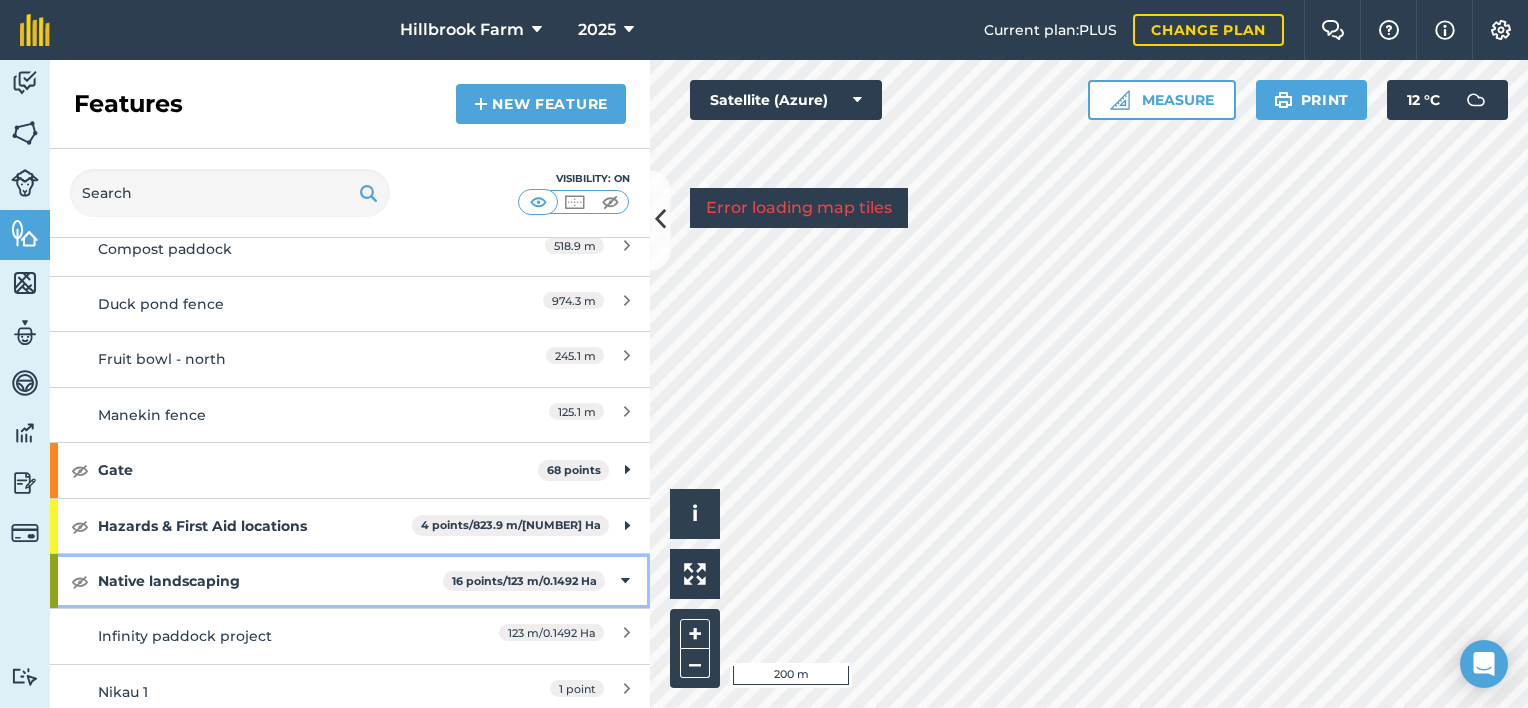 click at bounding box center (625, 581) 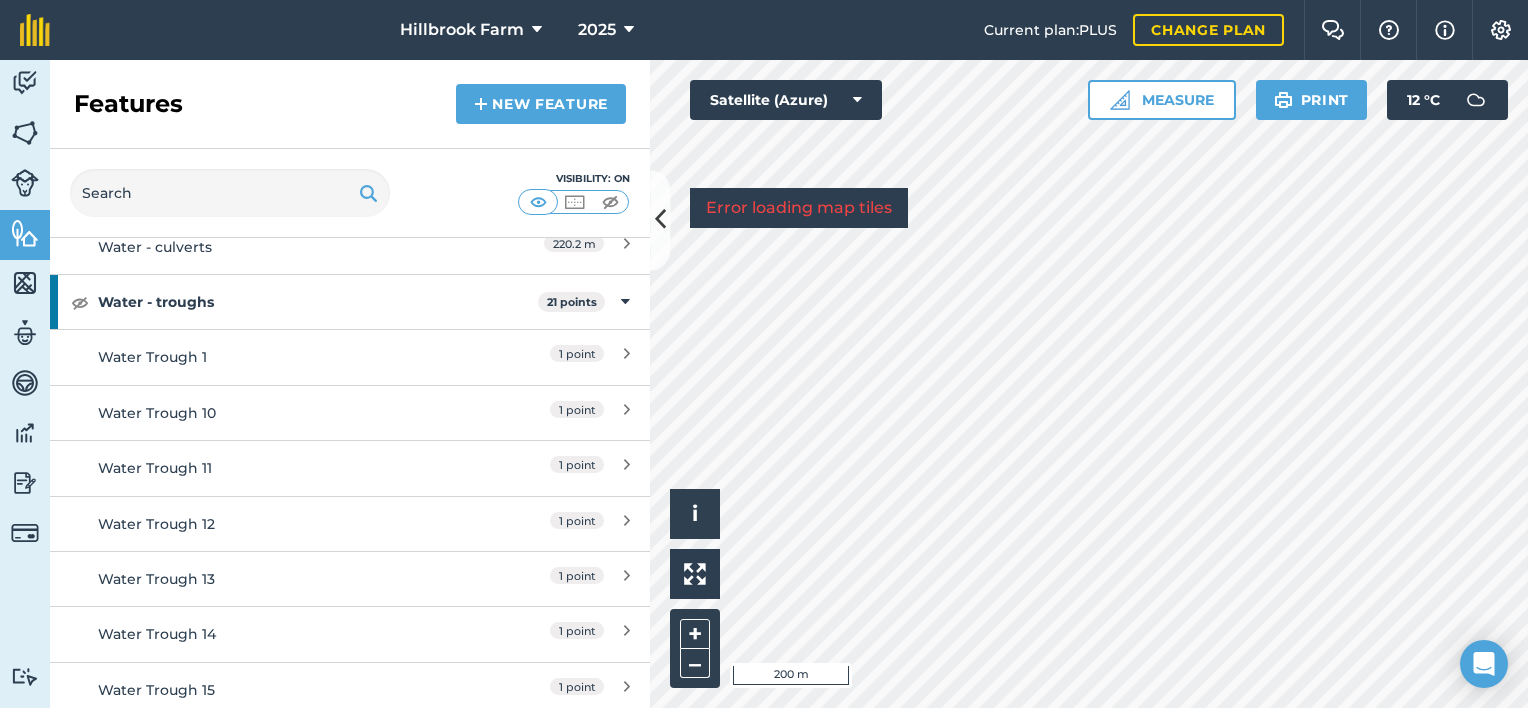 scroll, scrollTop: 1300, scrollLeft: 0, axis: vertical 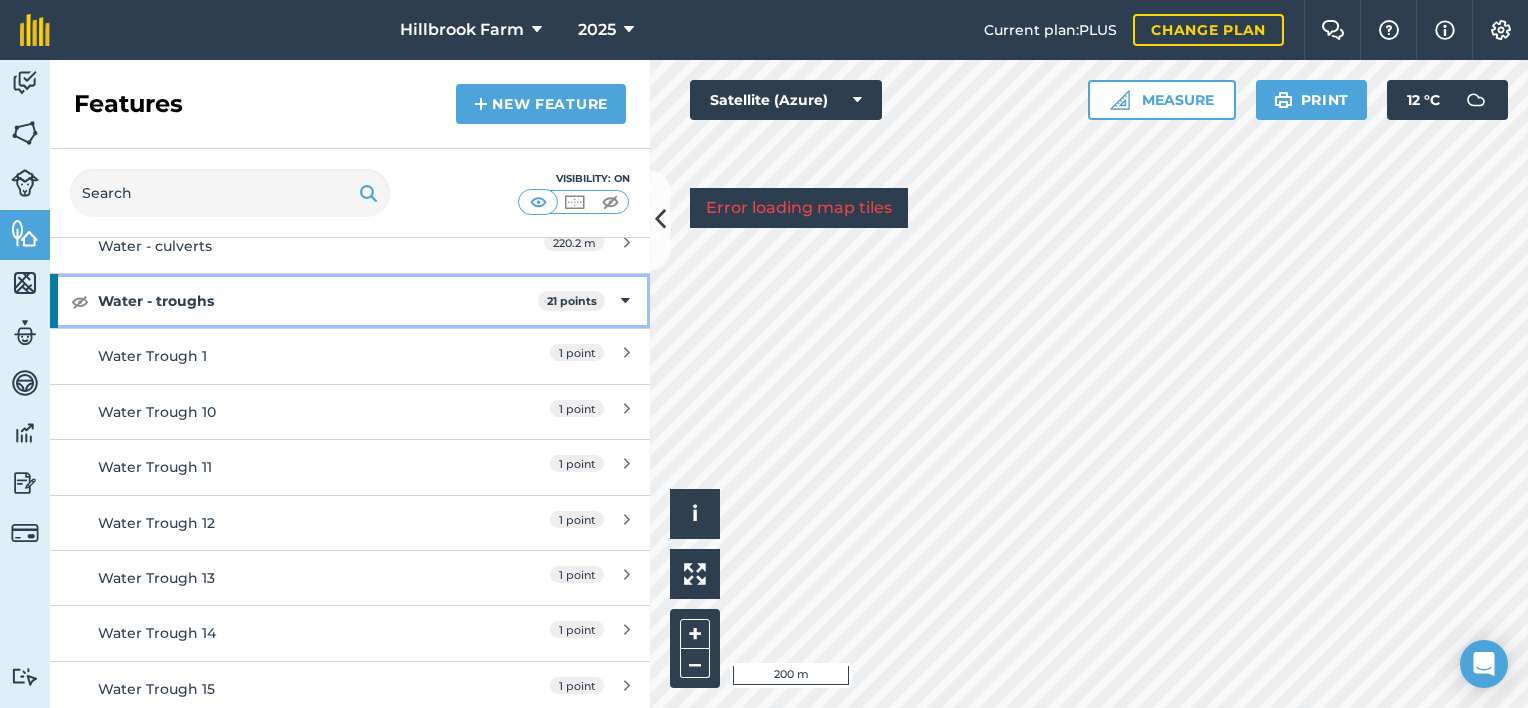 click at bounding box center (625, 301) 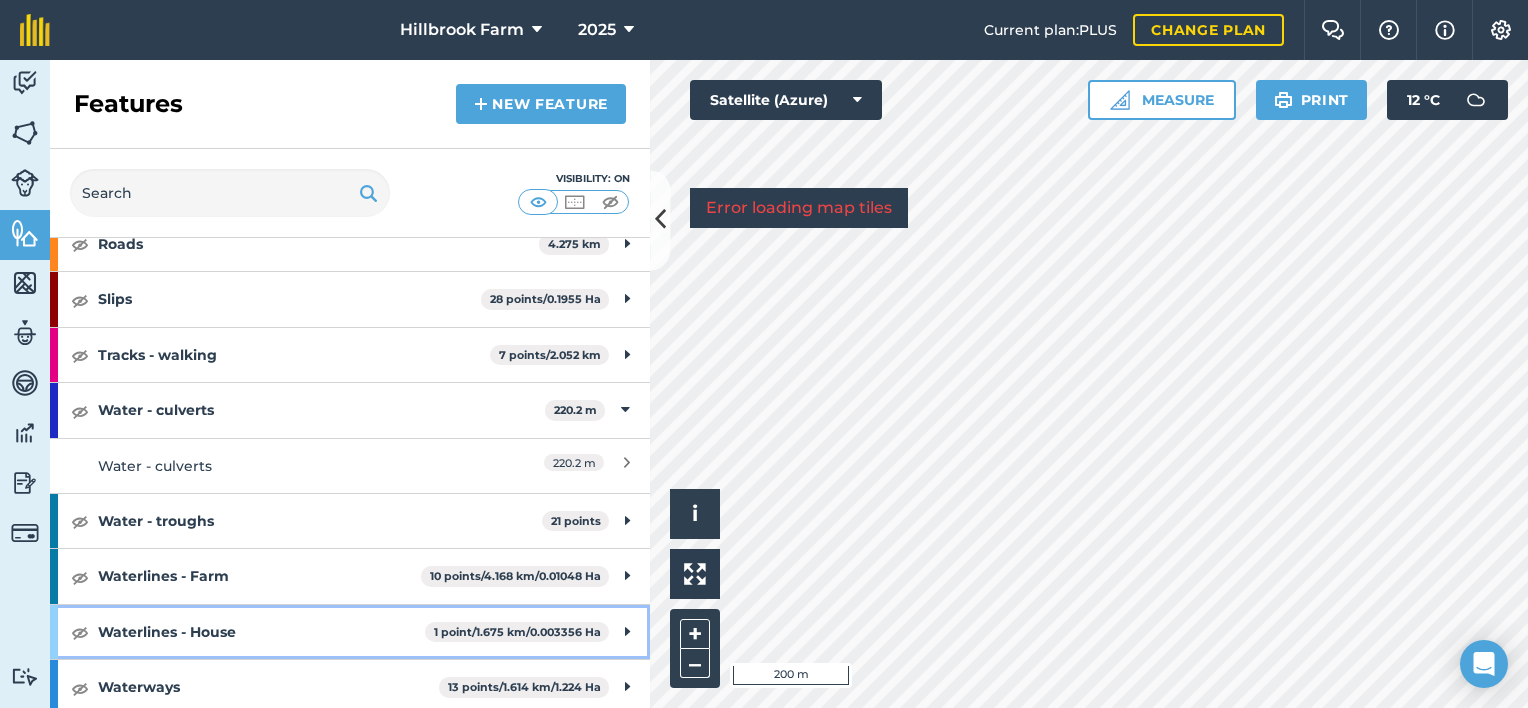 click on "Waterlines - House" at bounding box center (261, 632) 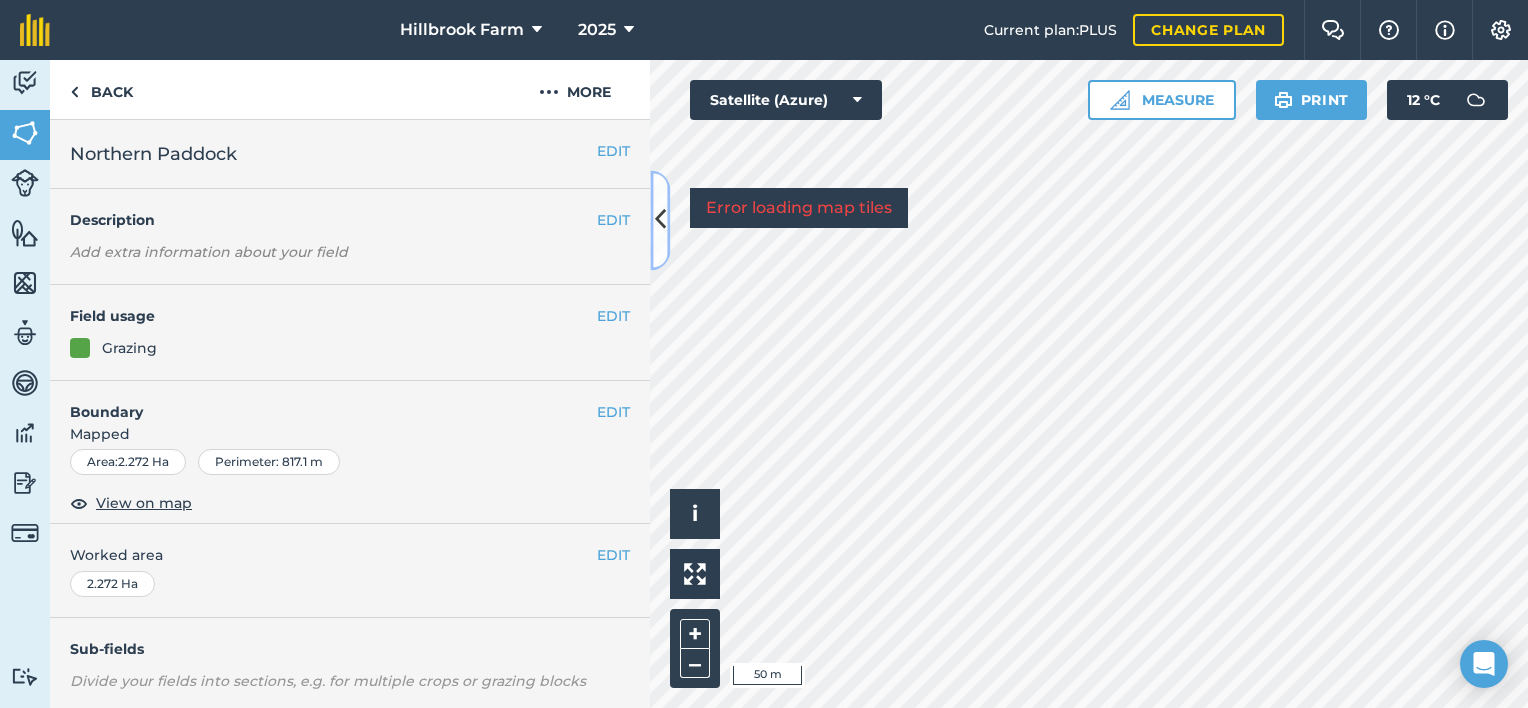 click at bounding box center [660, 220] 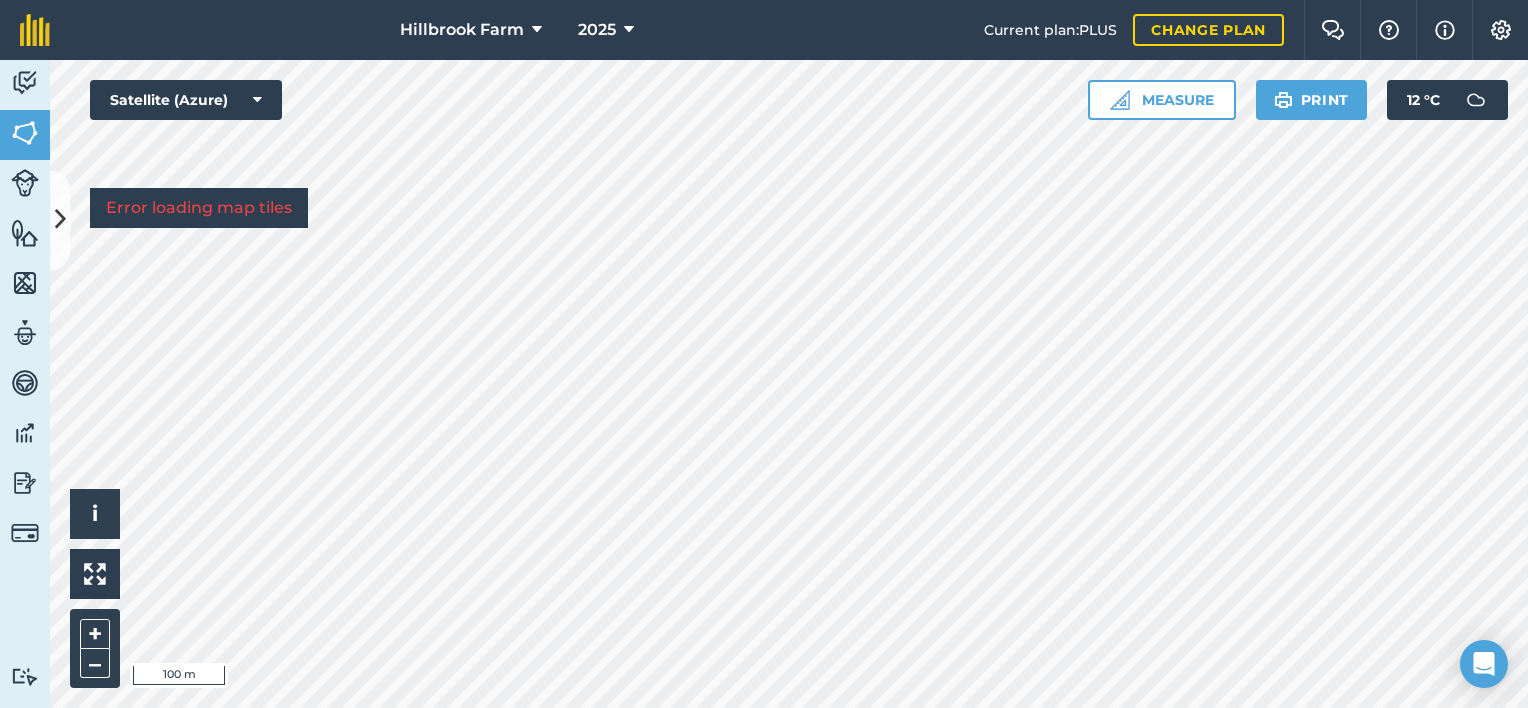 click on "Error loading map tiles" at bounding box center (199, 208) 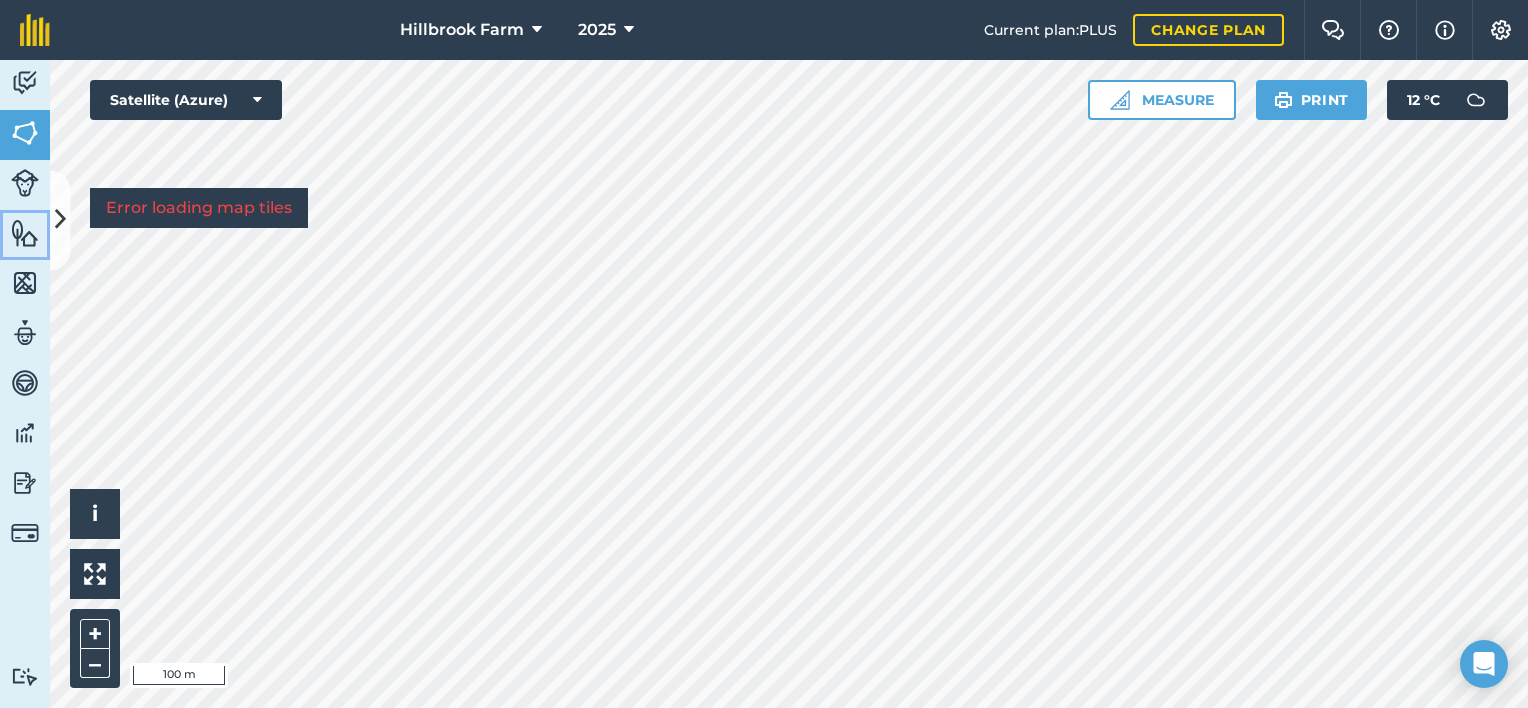 click at bounding box center [25, 233] 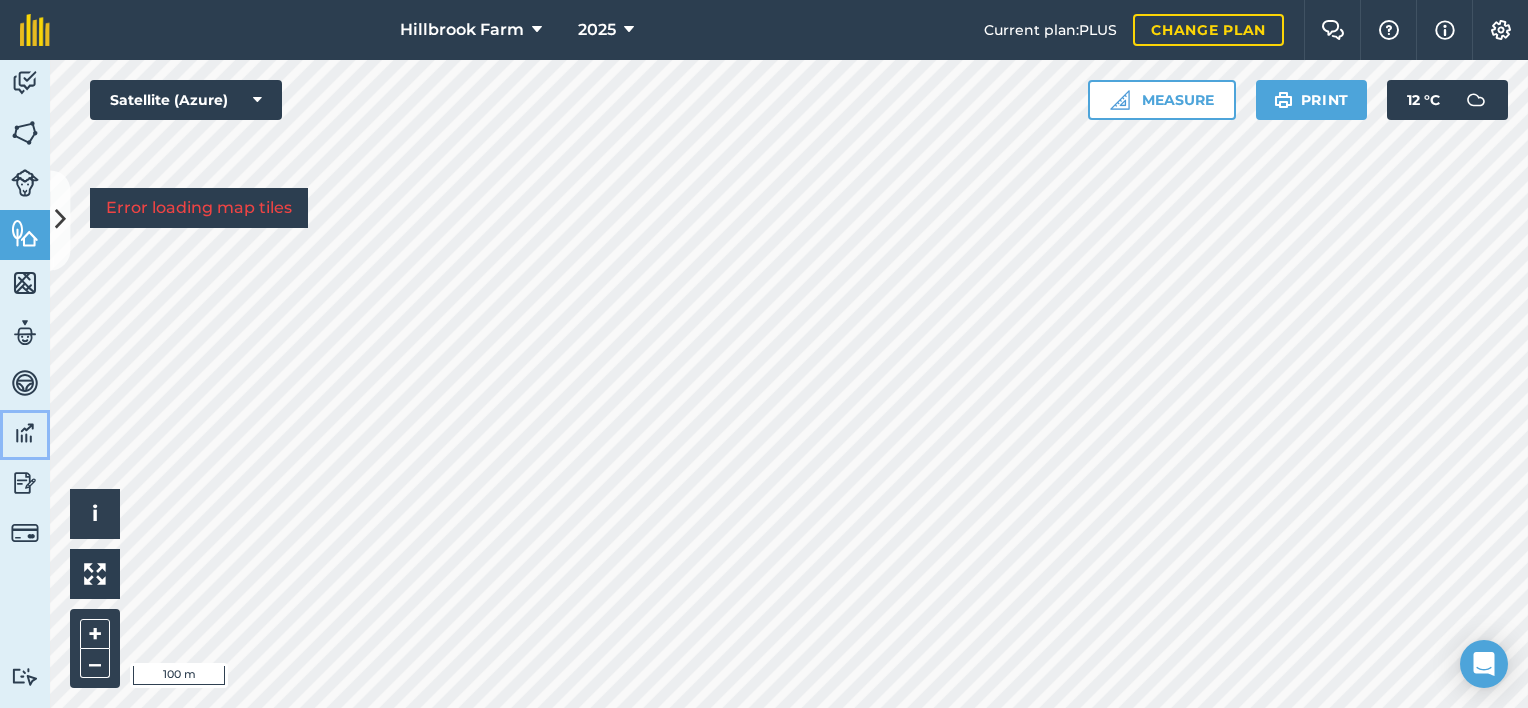 click at bounding box center [25, 433] 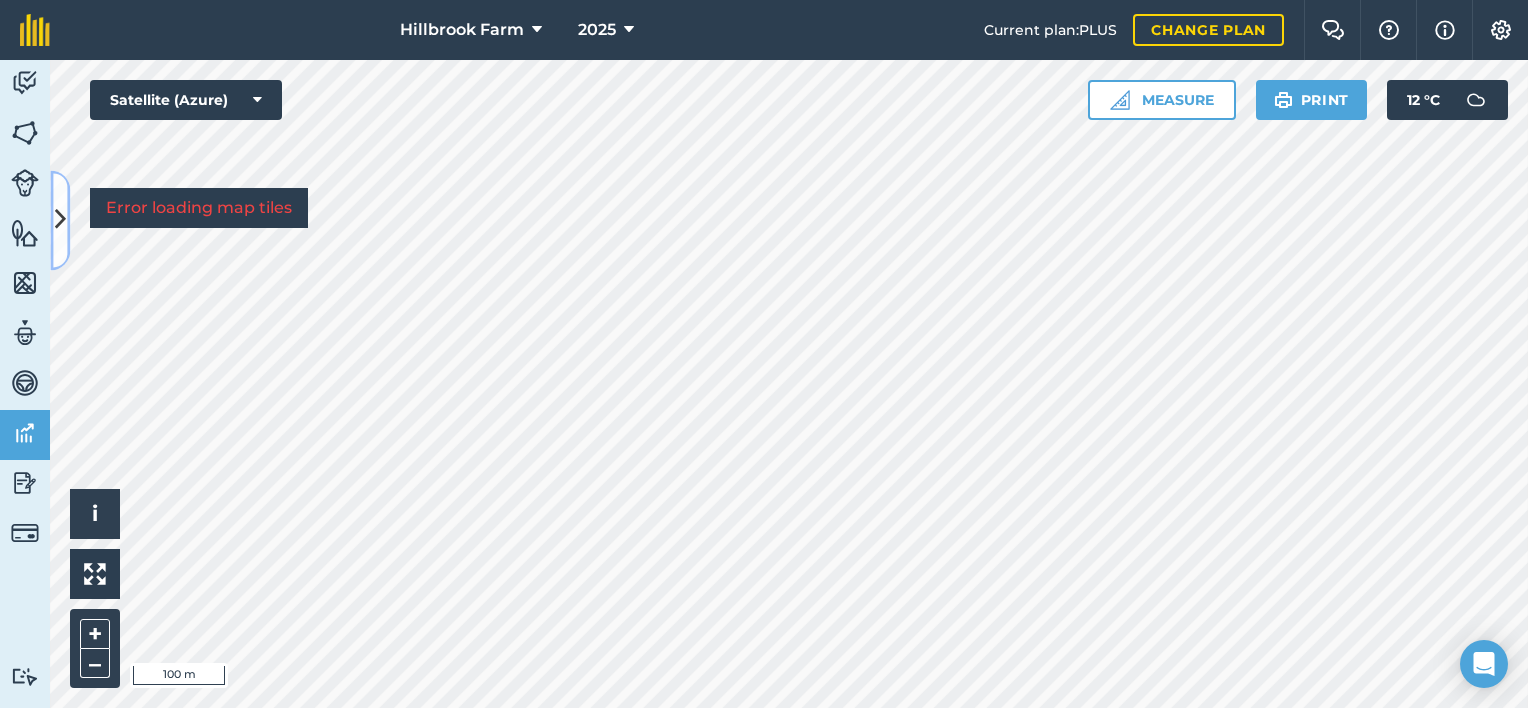 click at bounding box center (60, 220) 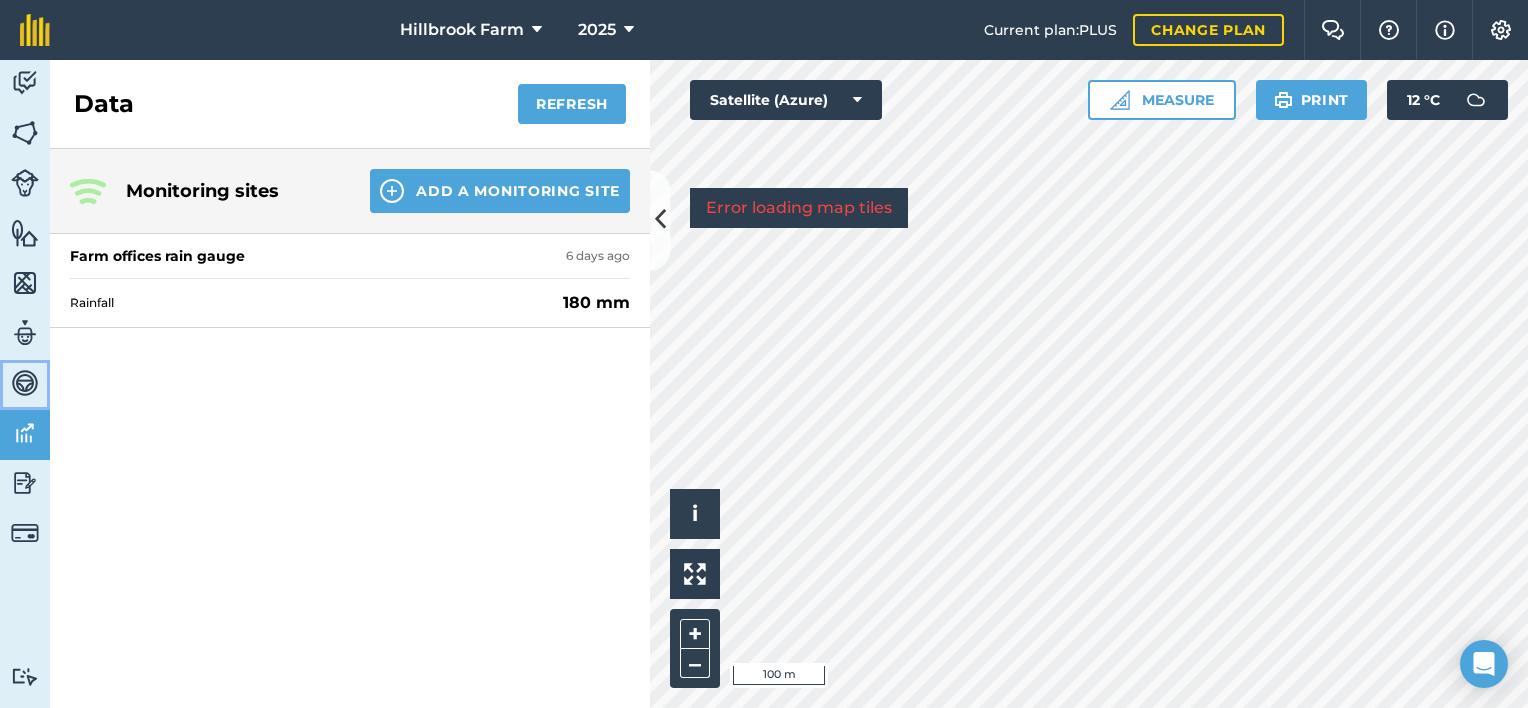 click at bounding box center (25, 383) 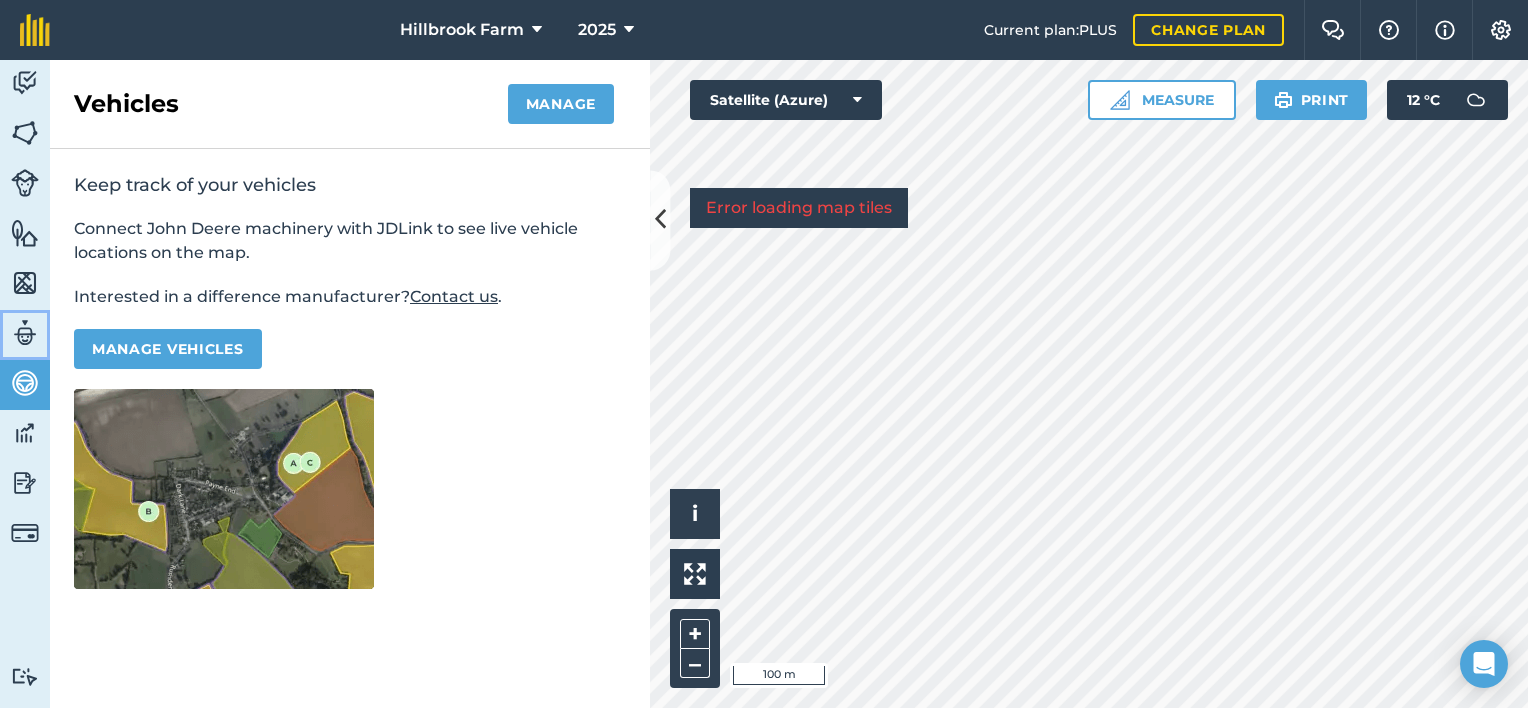 click at bounding box center [25, 333] 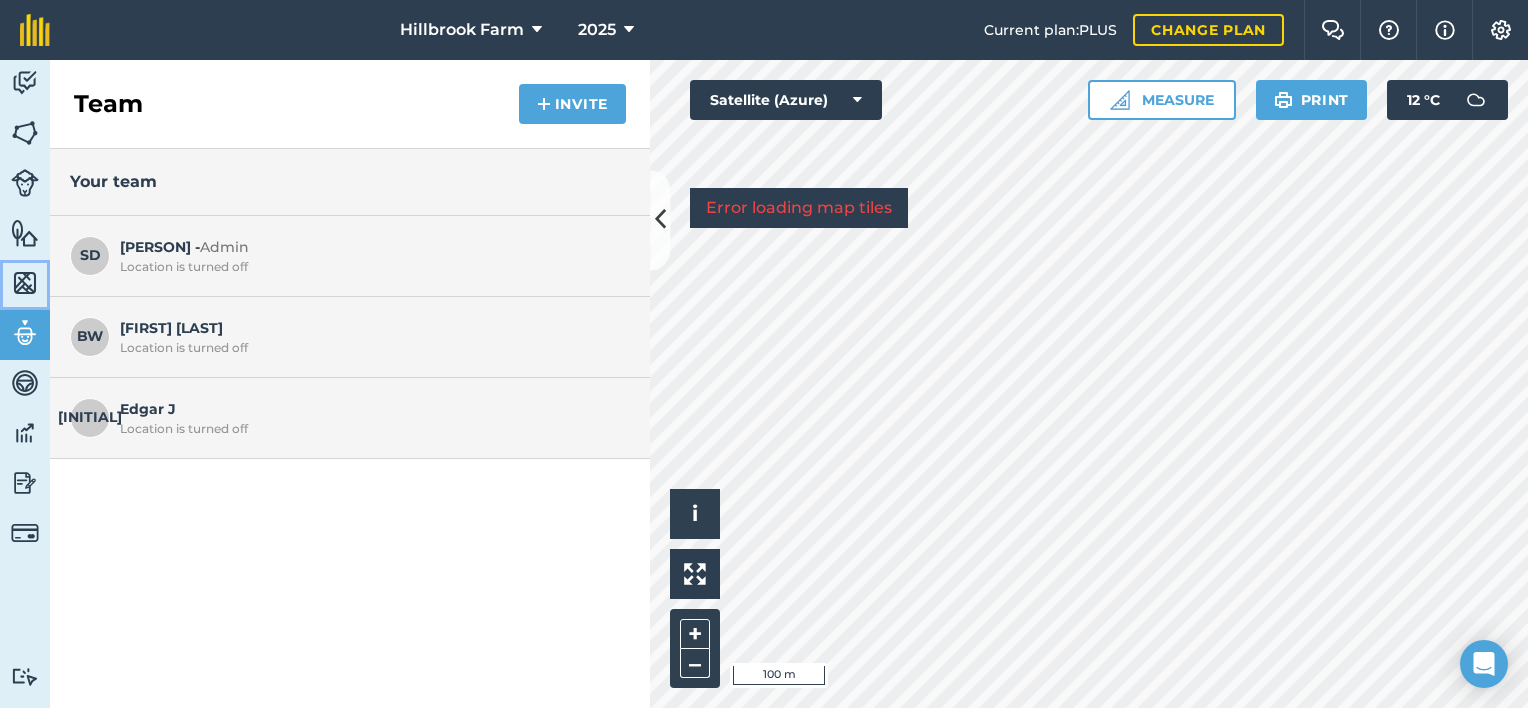 click at bounding box center [25, 283] 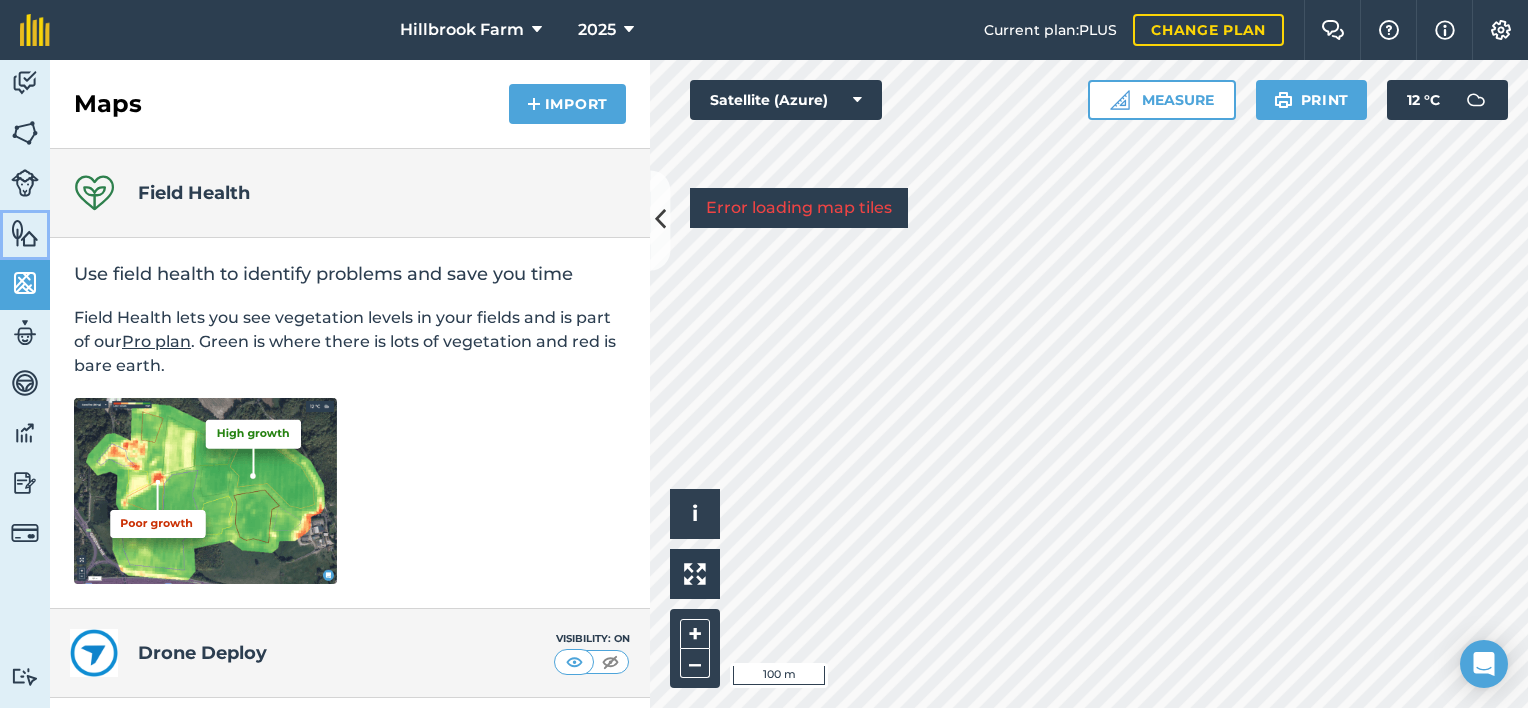 click at bounding box center [25, 233] 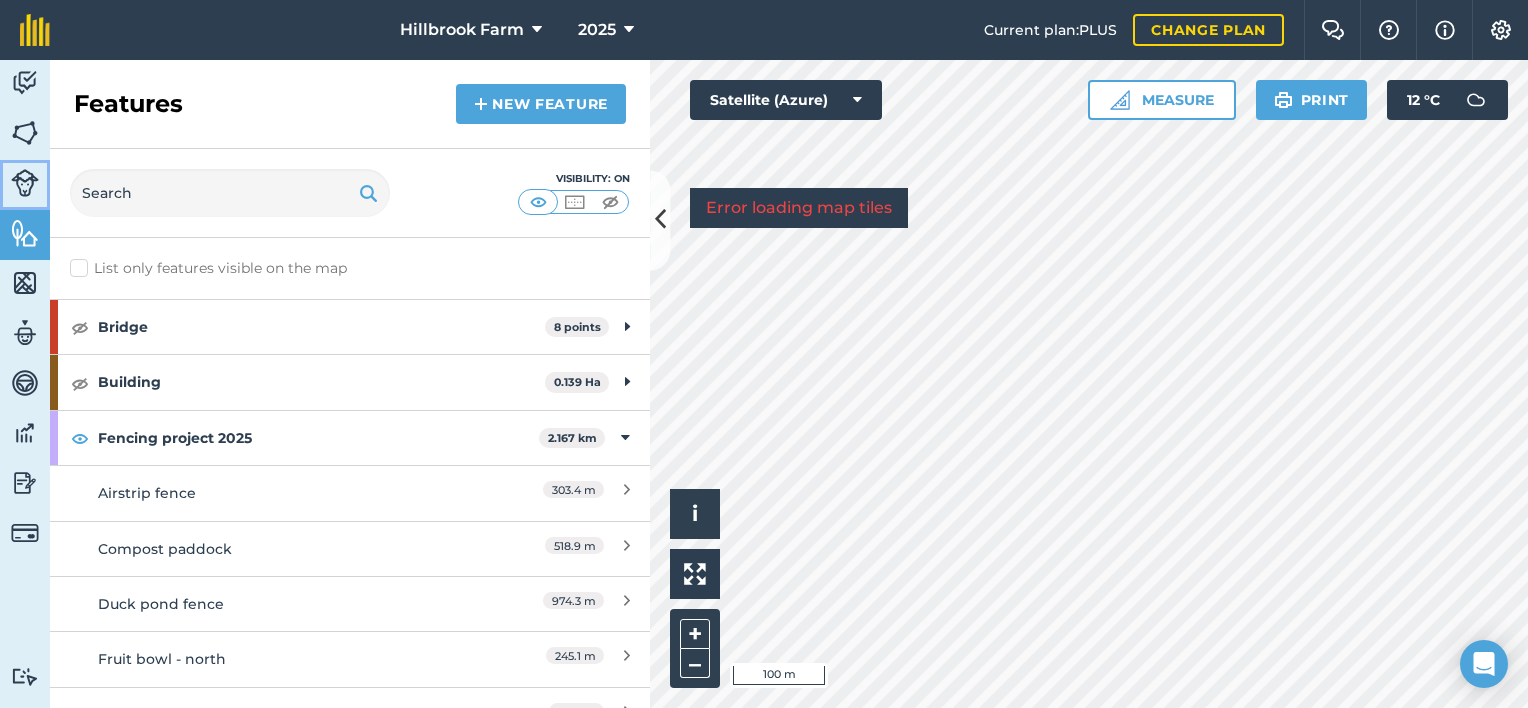 click at bounding box center (25, 183) 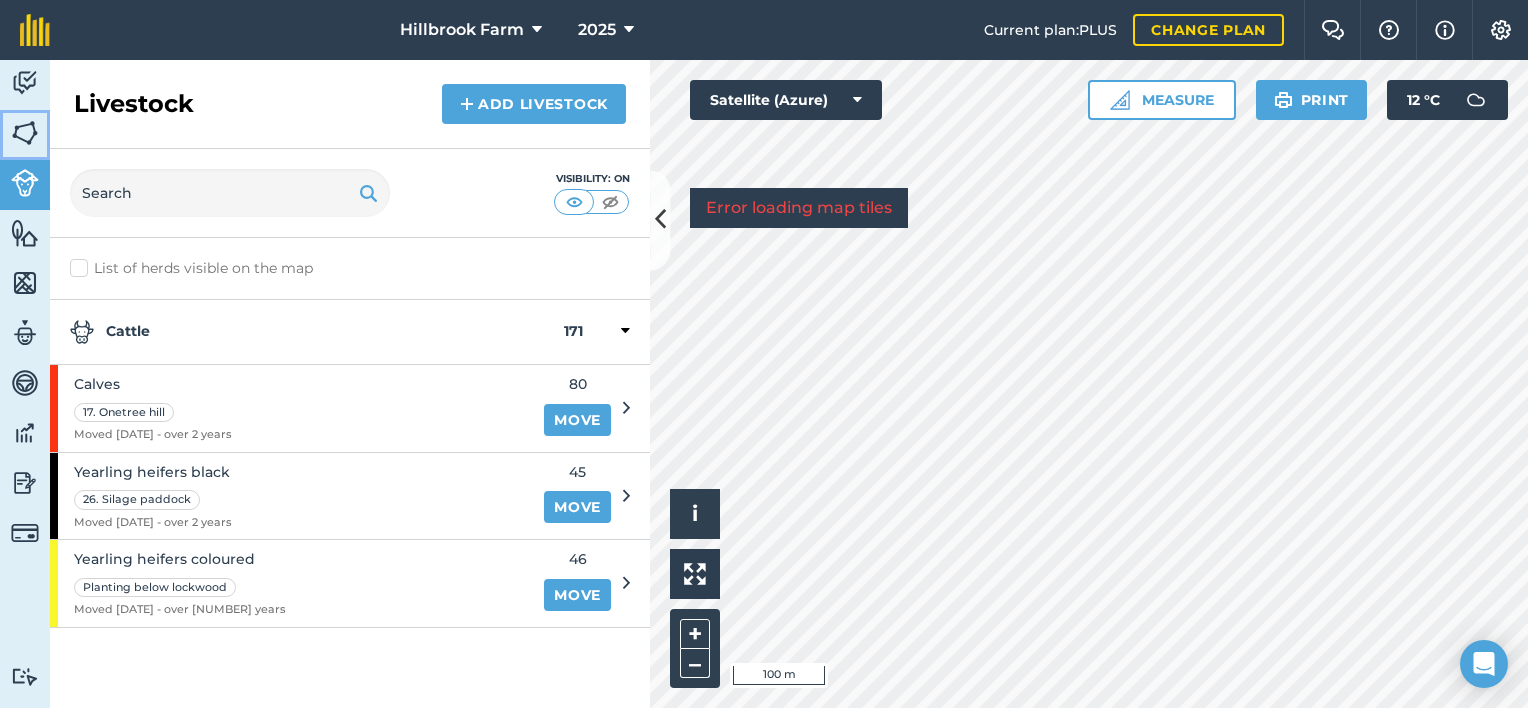 click at bounding box center (25, 133) 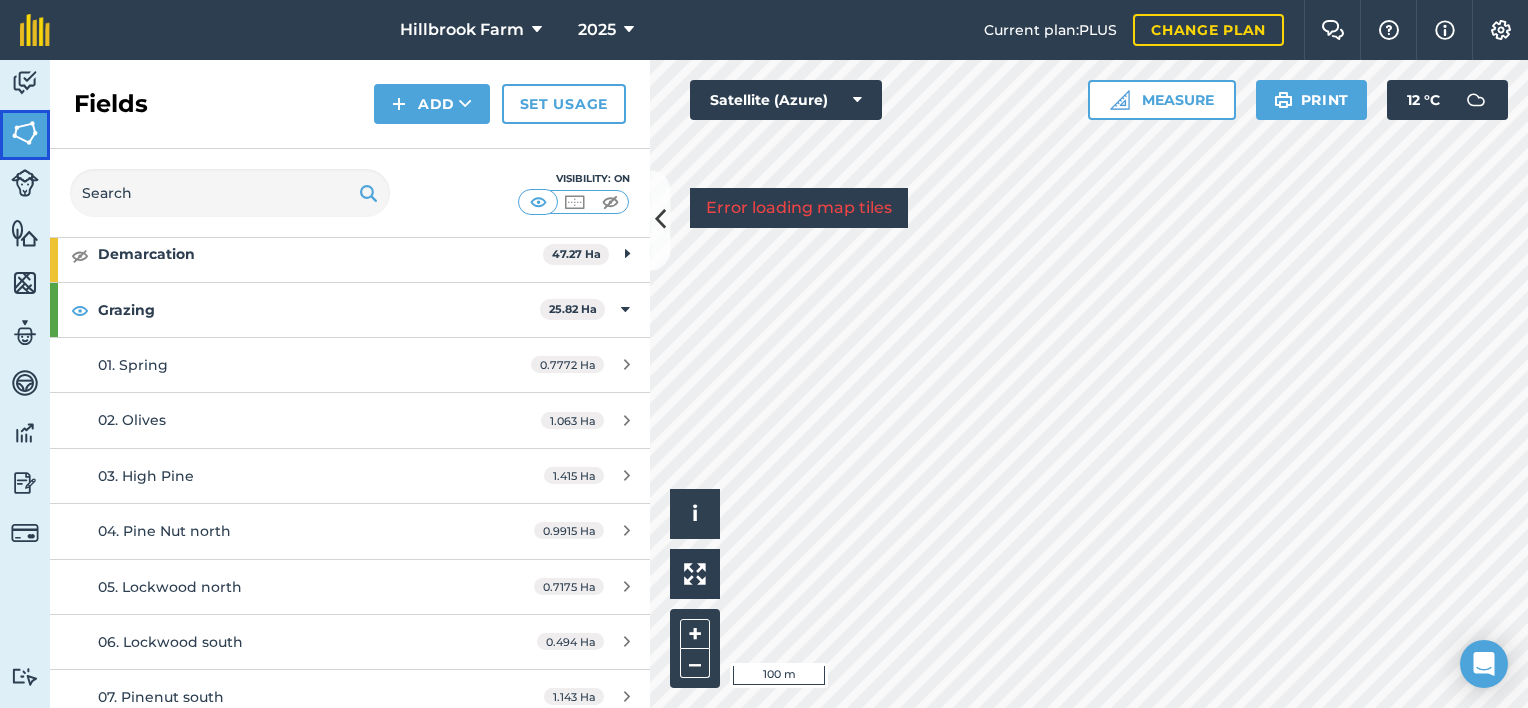 scroll, scrollTop: 100, scrollLeft: 0, axis: vertical 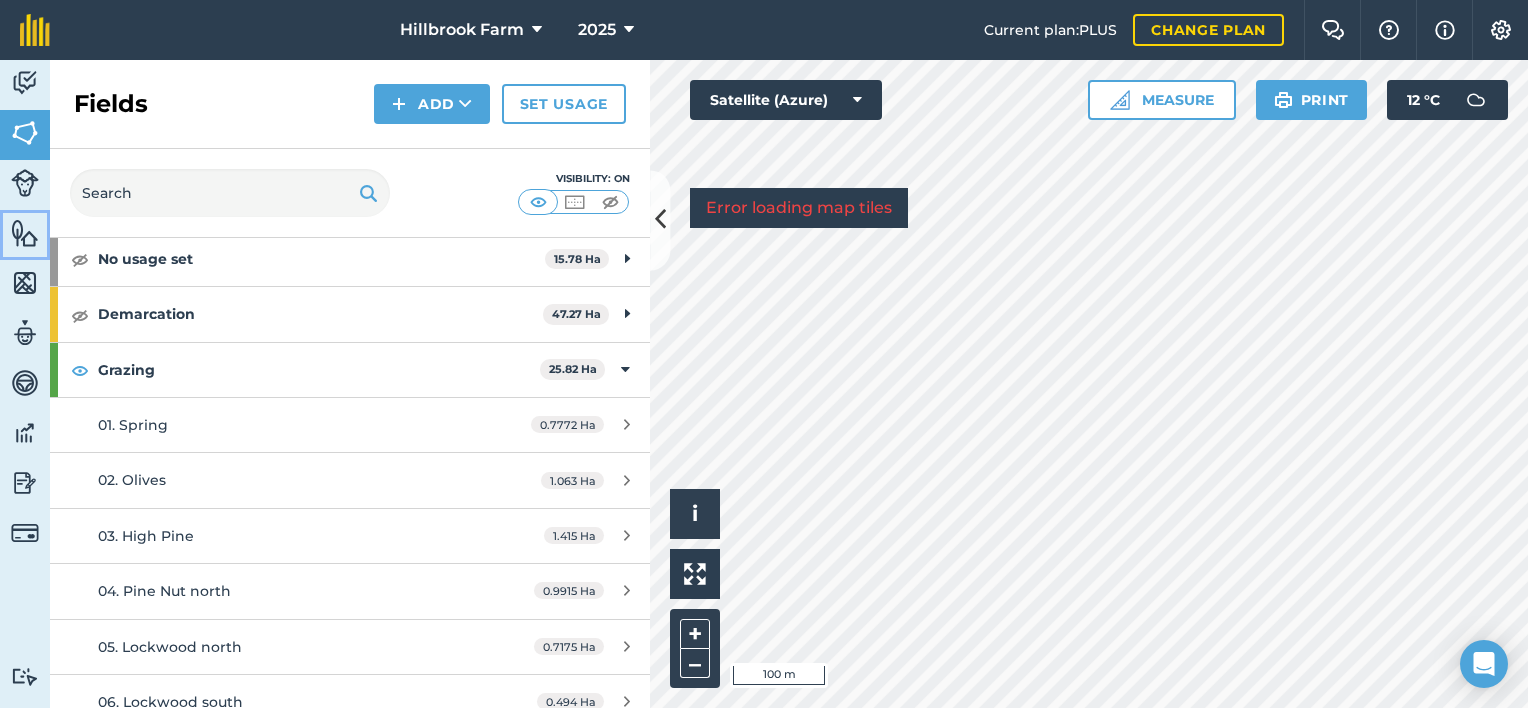 click at bounding box center (25, 233) 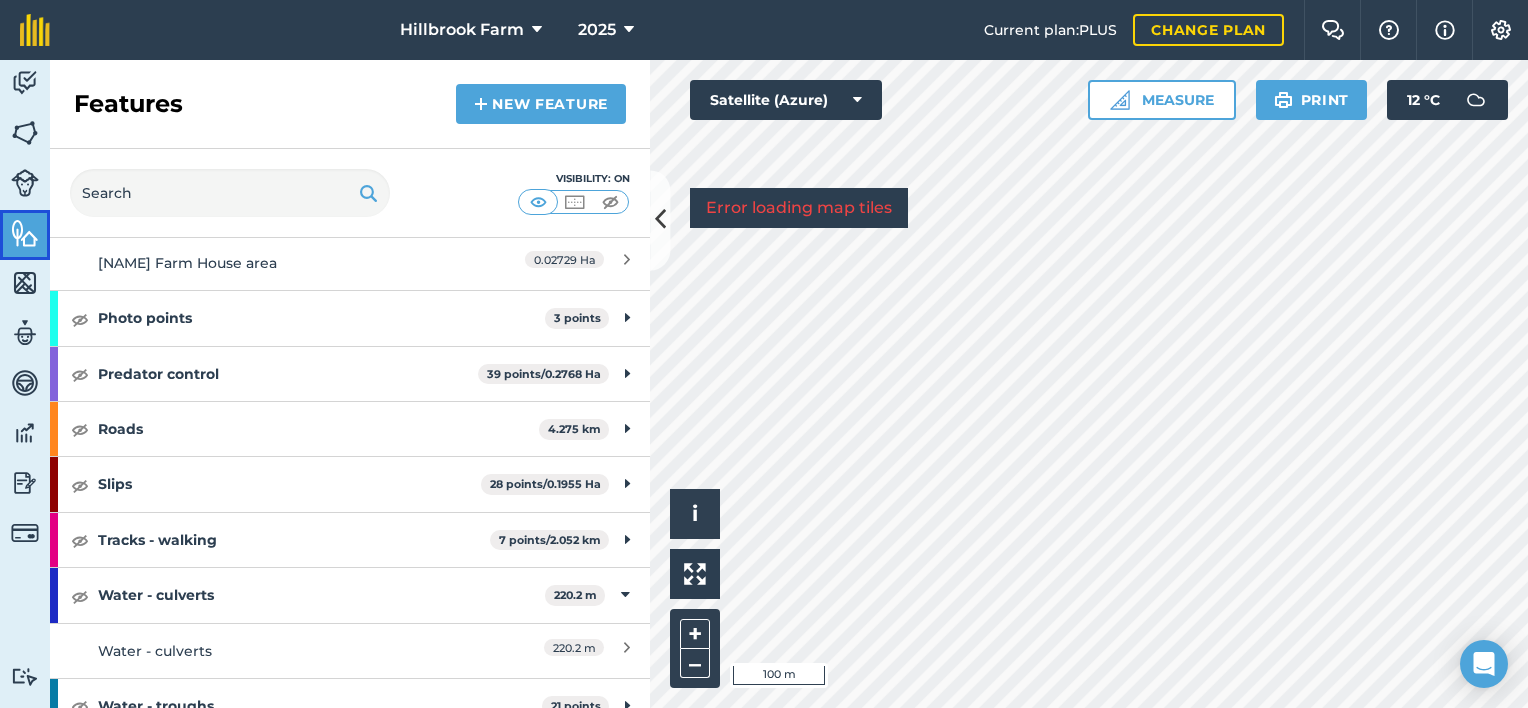 scroll, scrollTop: 900, scrollLeft: 0, axis: vertical 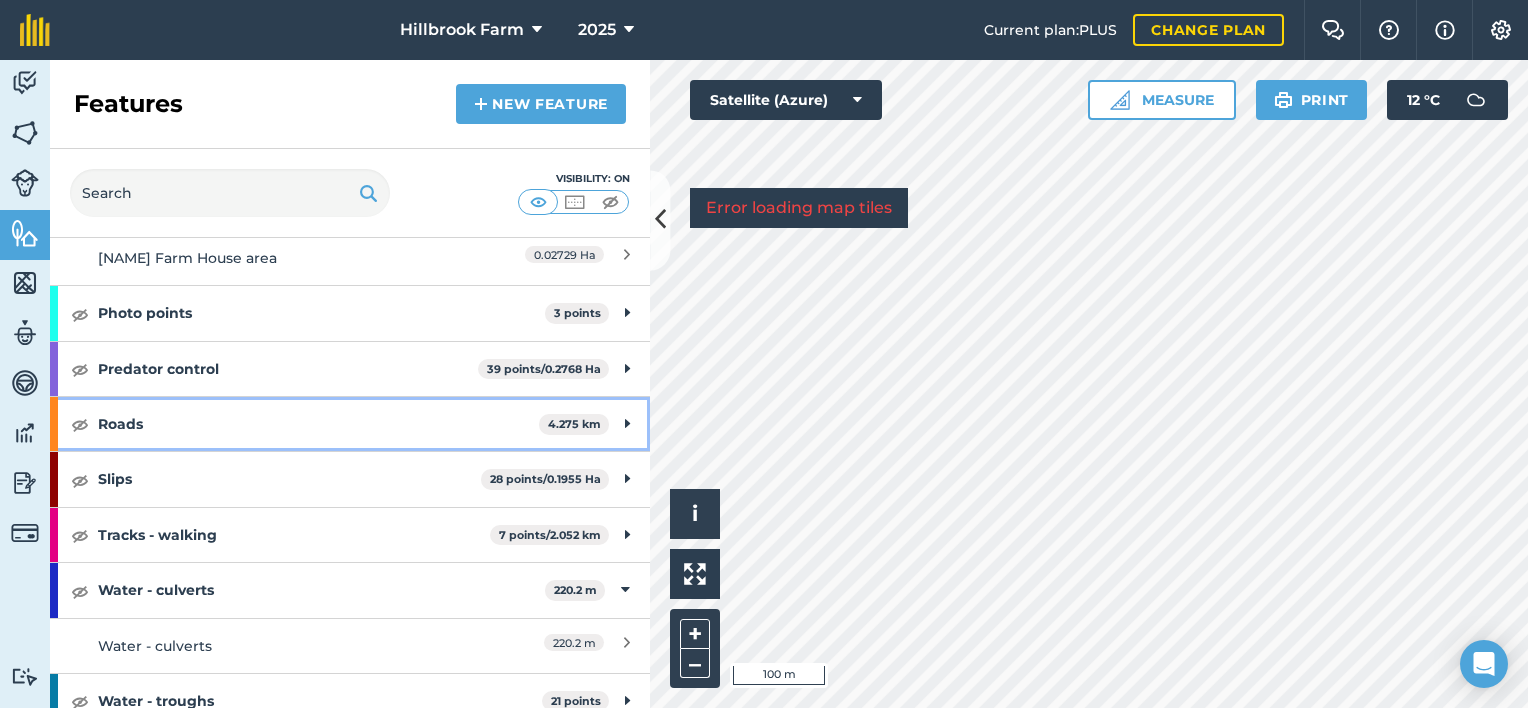 click on "Roads" at bounding box center [318, 424] 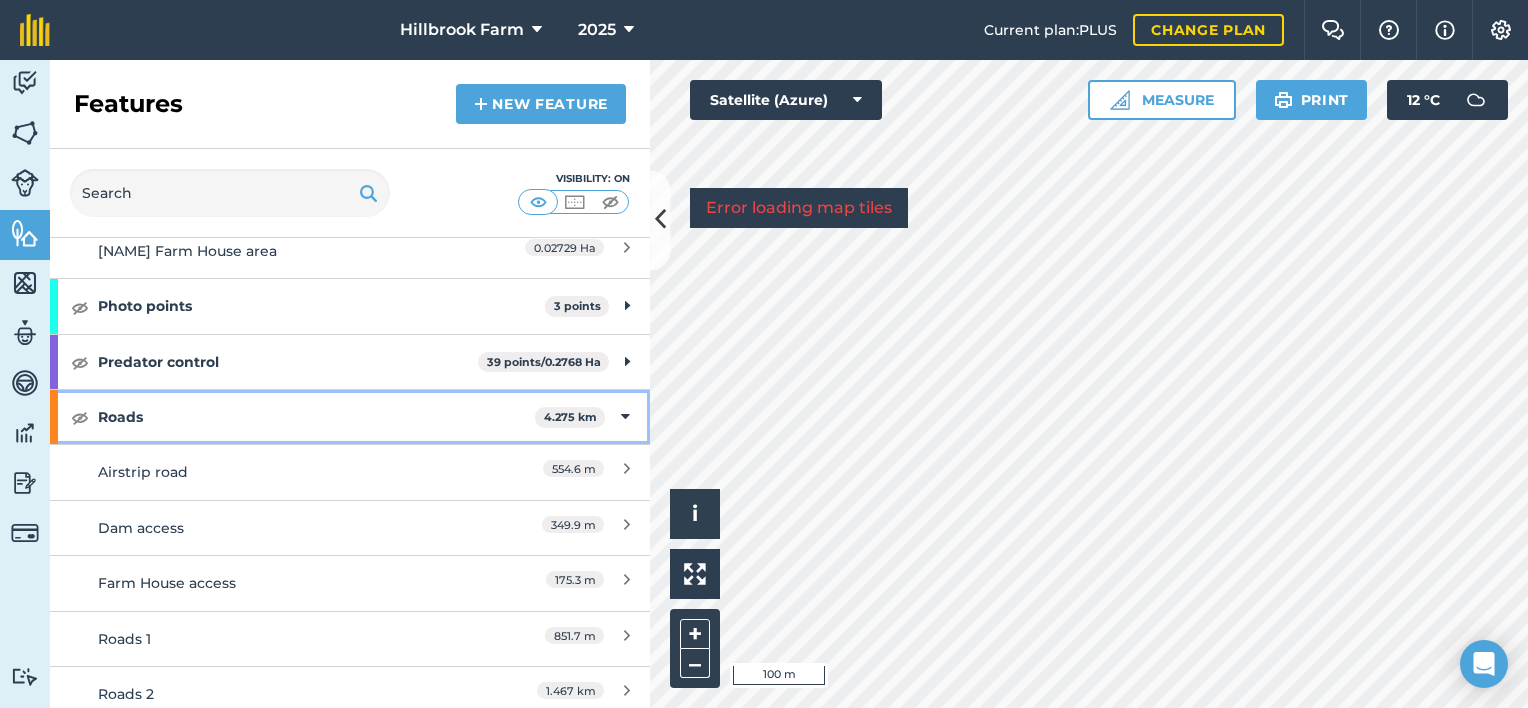 scroll, scrollTop: 800, scrollLeft: 0, axis: vertical 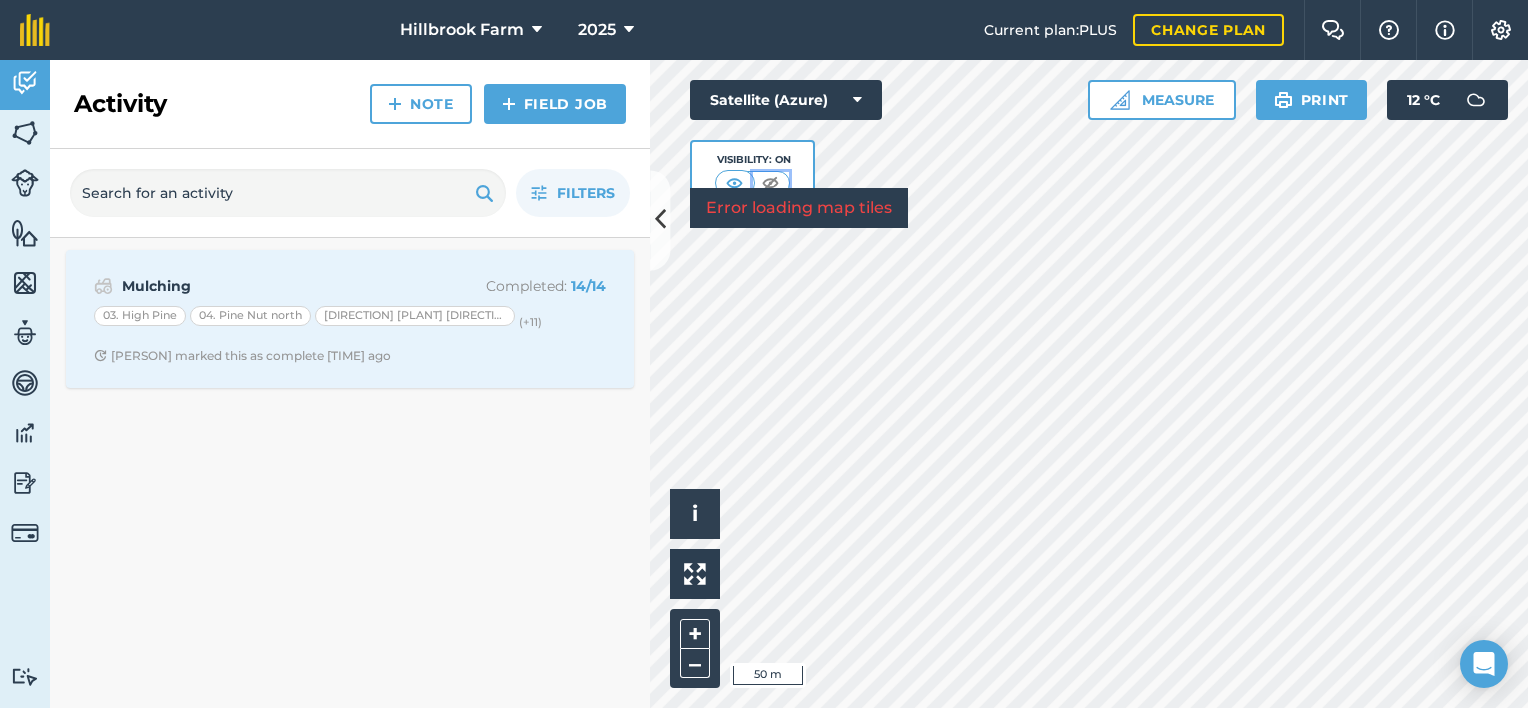 click at bounding box center (770, 183) 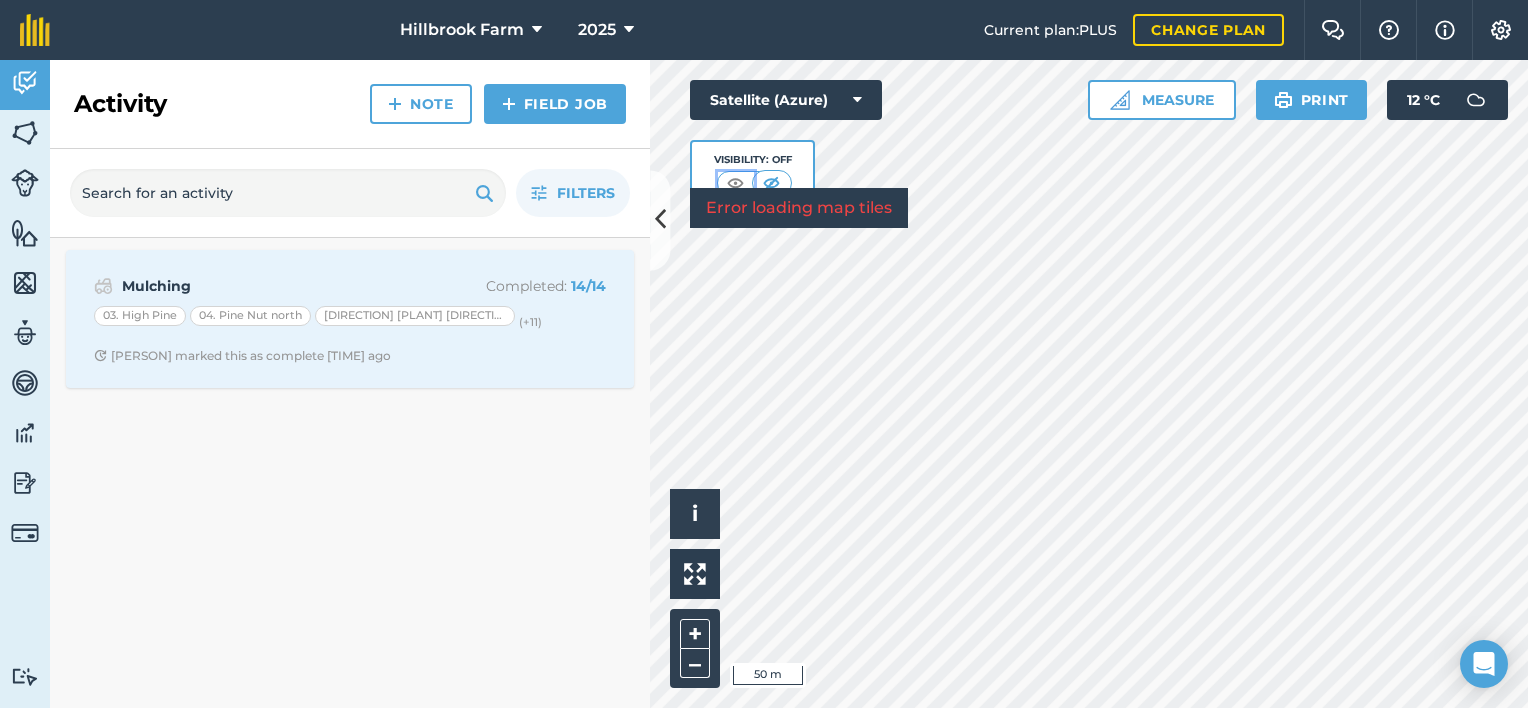click at bounding box center (735, 183) 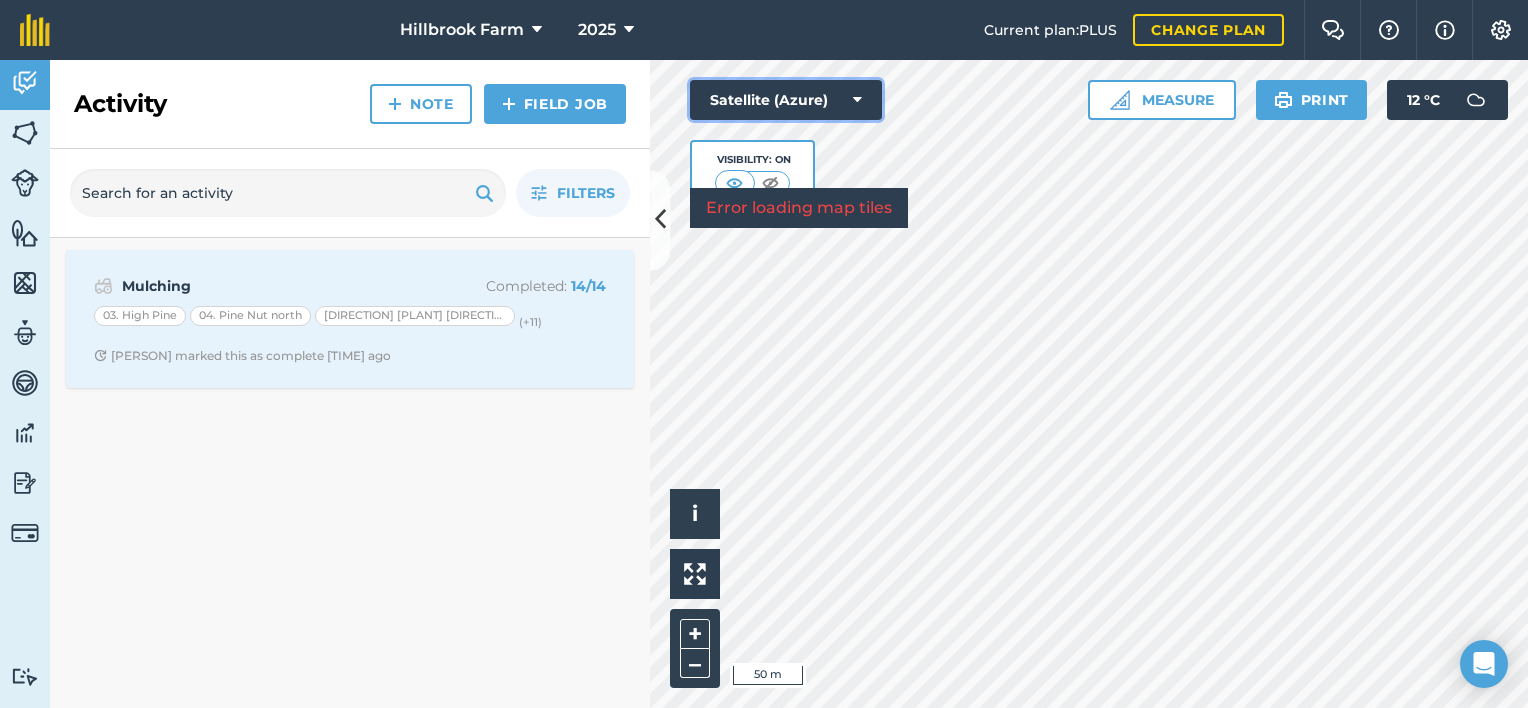 click at bounding box center (857, 100) 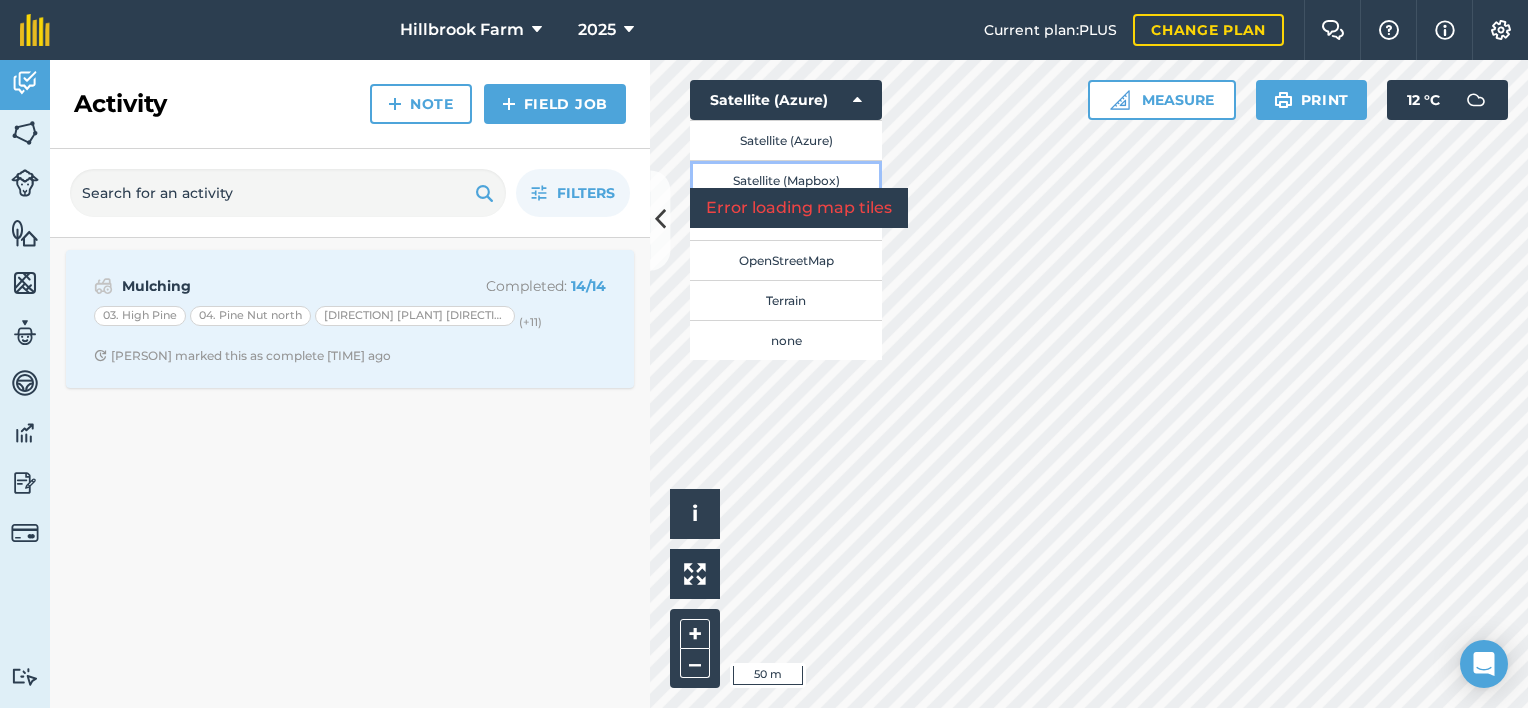 click on "Satellite (Mapbox)" at bounding box center (786, 180) 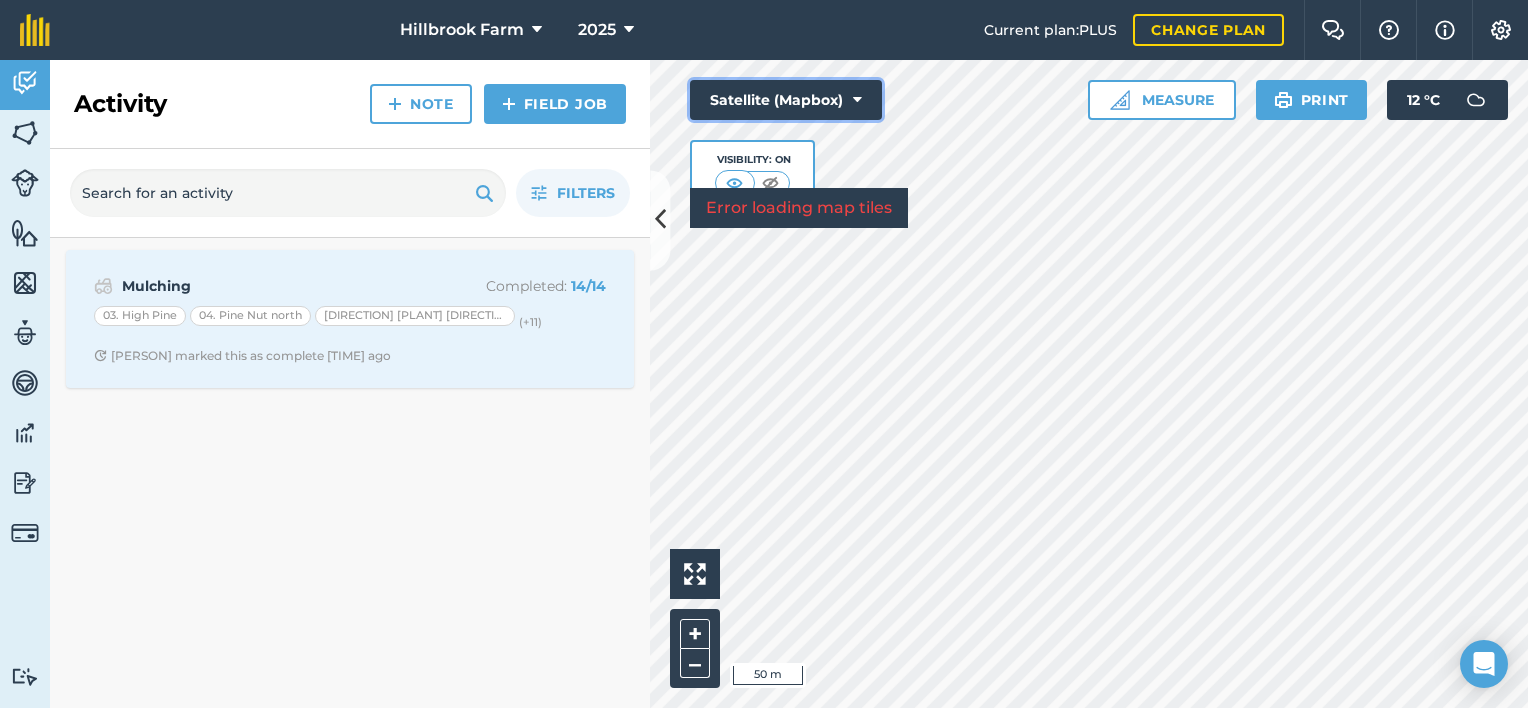 click at bounding box center [857, 100] 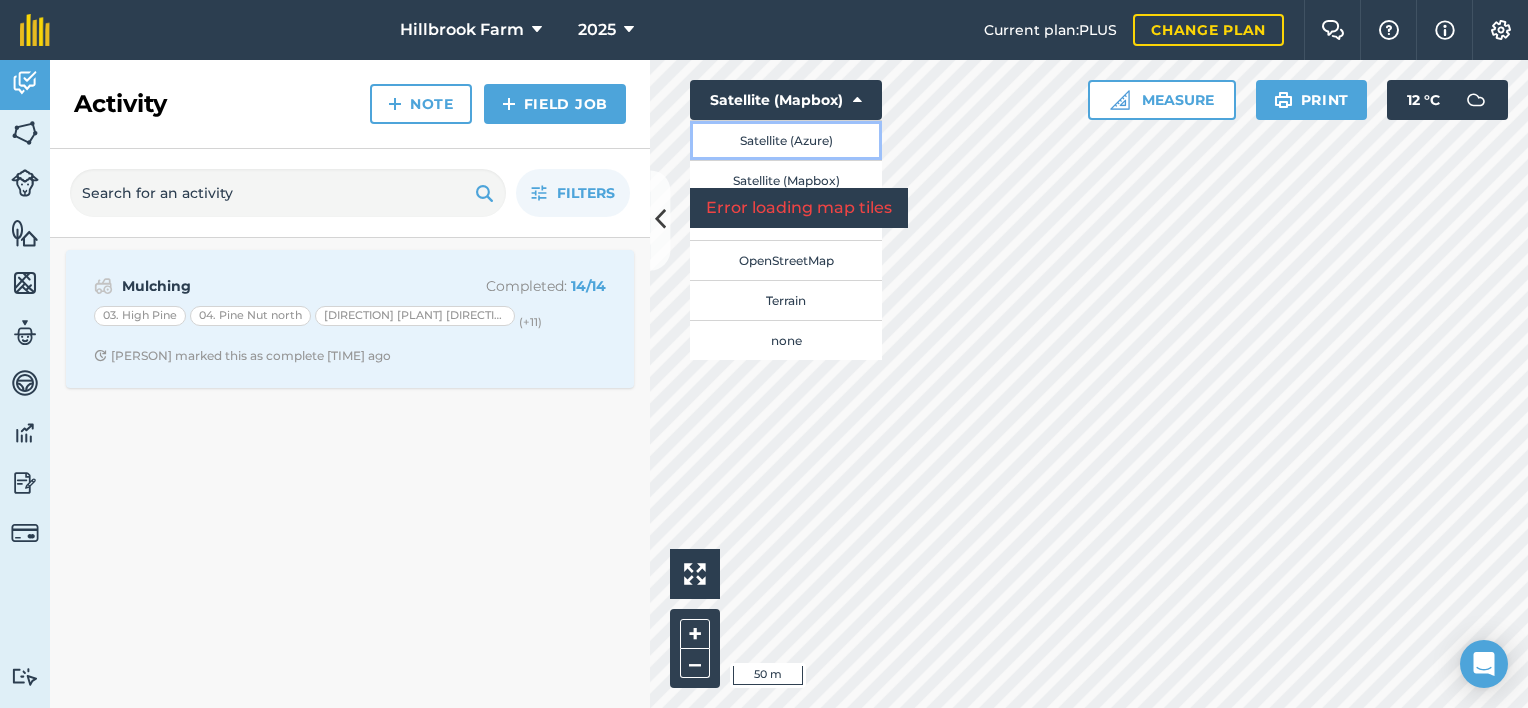 click on "Satellite (Azure)" at bounding box center (786, 140) 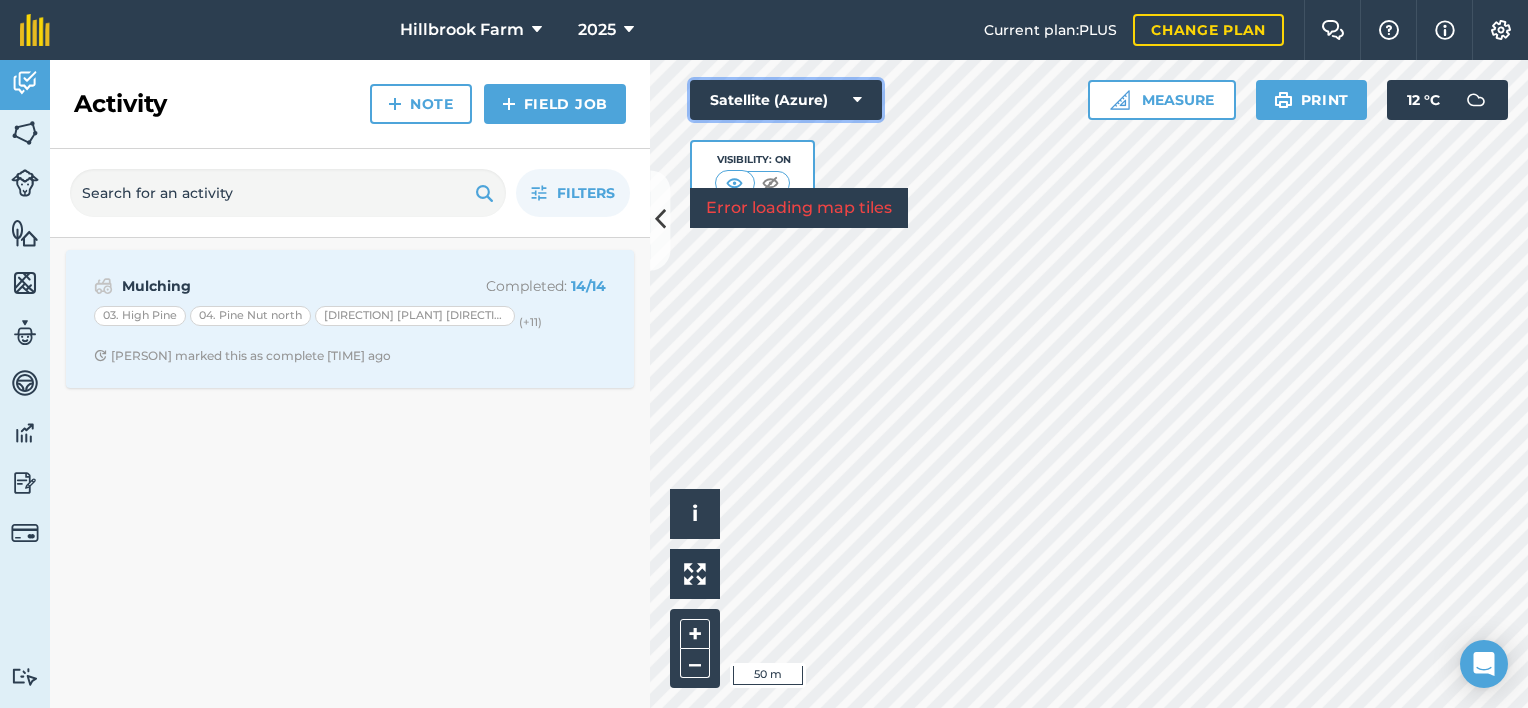 click at bounding box center (857, 100) 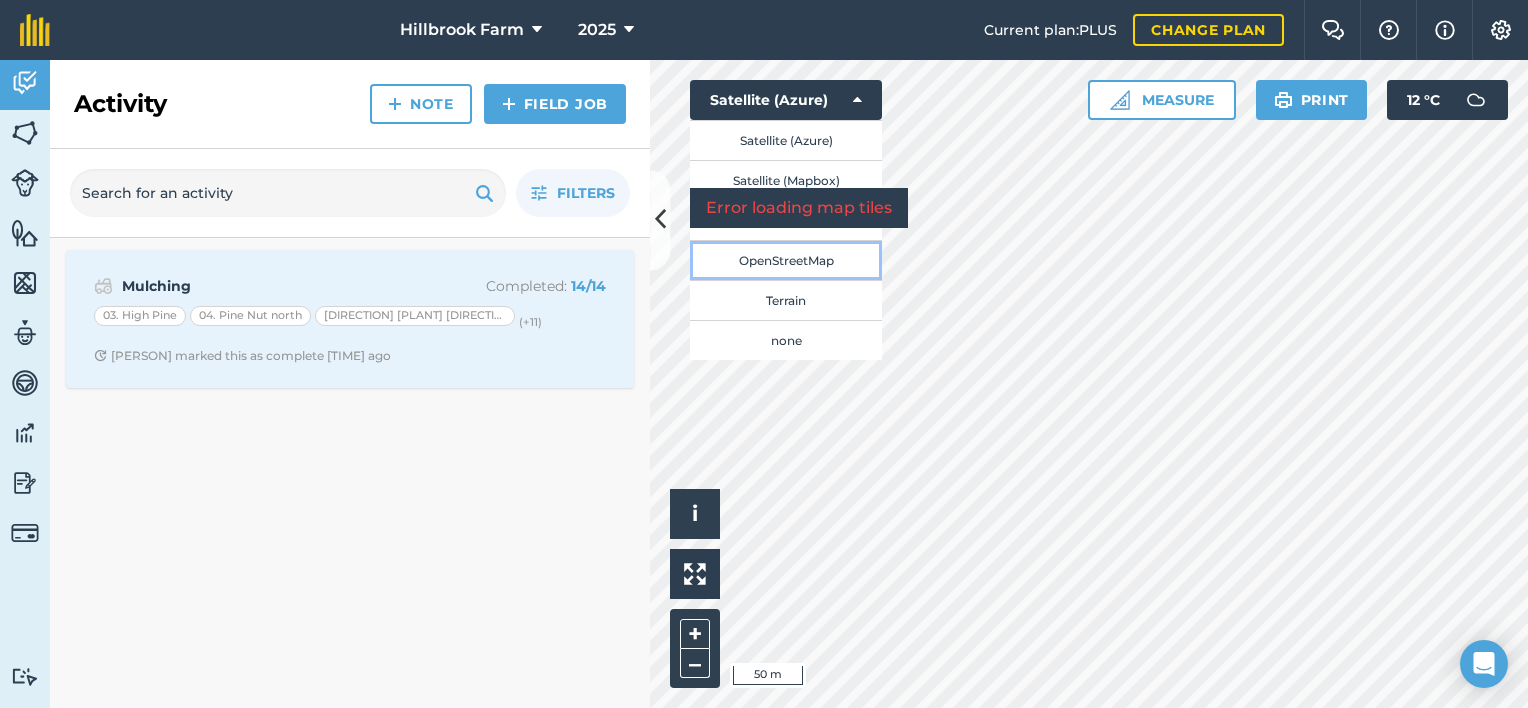 click on "OpenStreetMap" at bounding box center (786, 260) 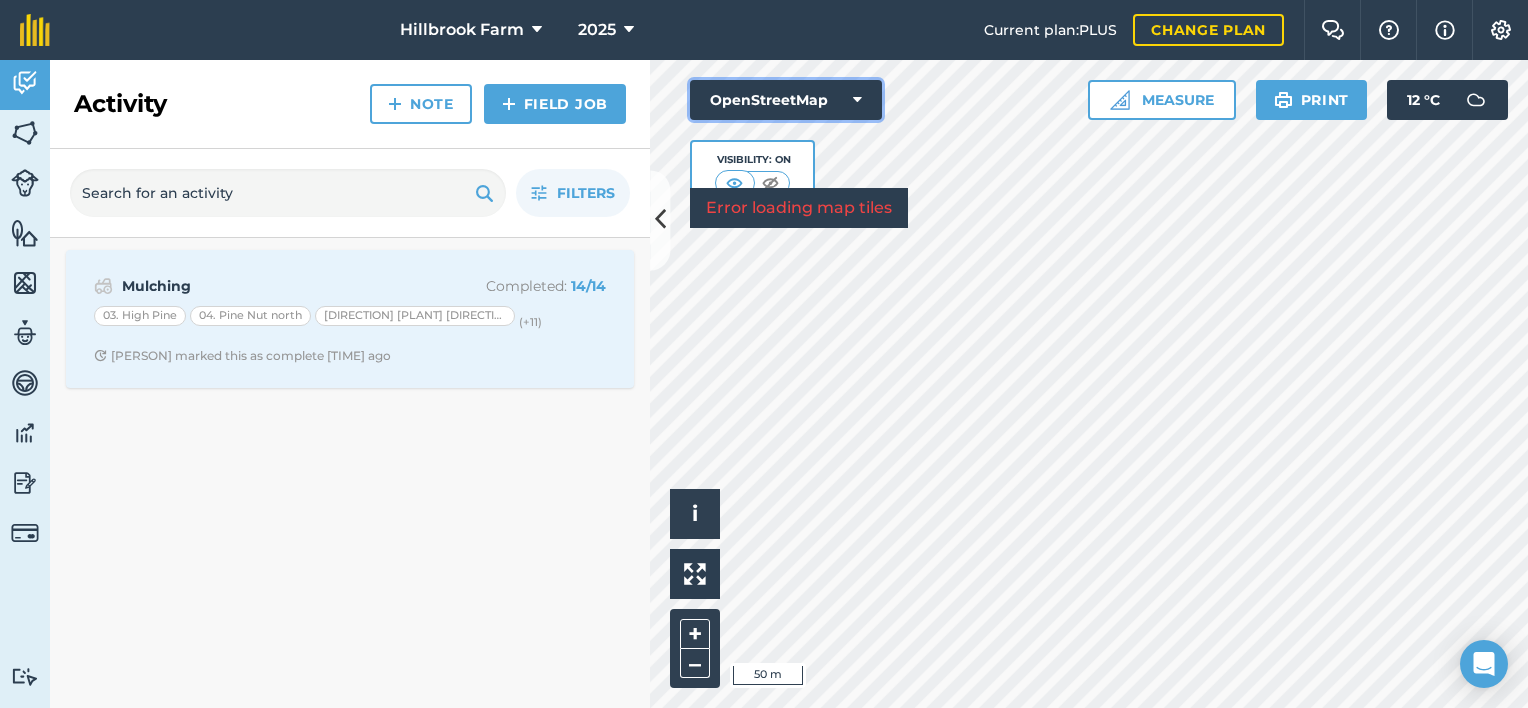 click at bounding box center [857, 100] 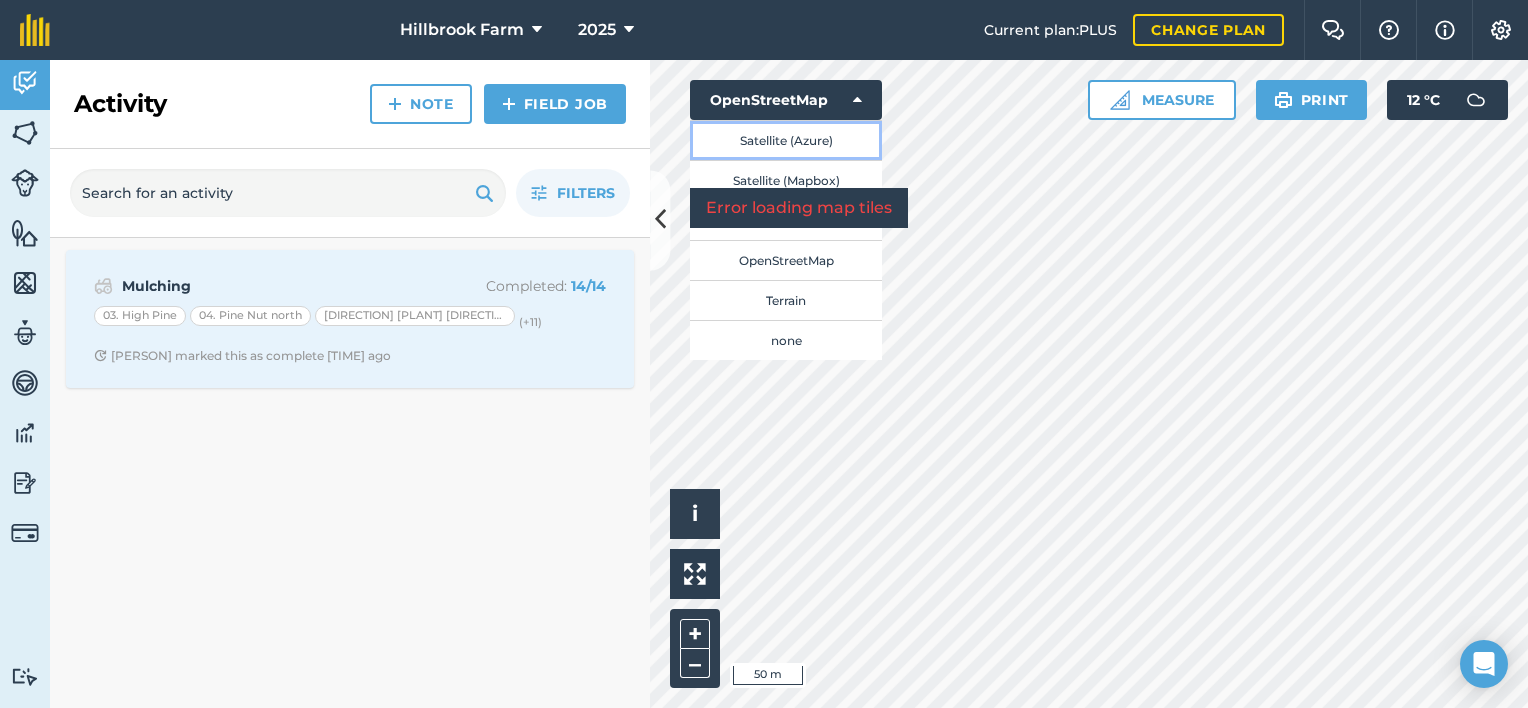 click on "Satellite (Azure)" at bounding box center [786, 140] 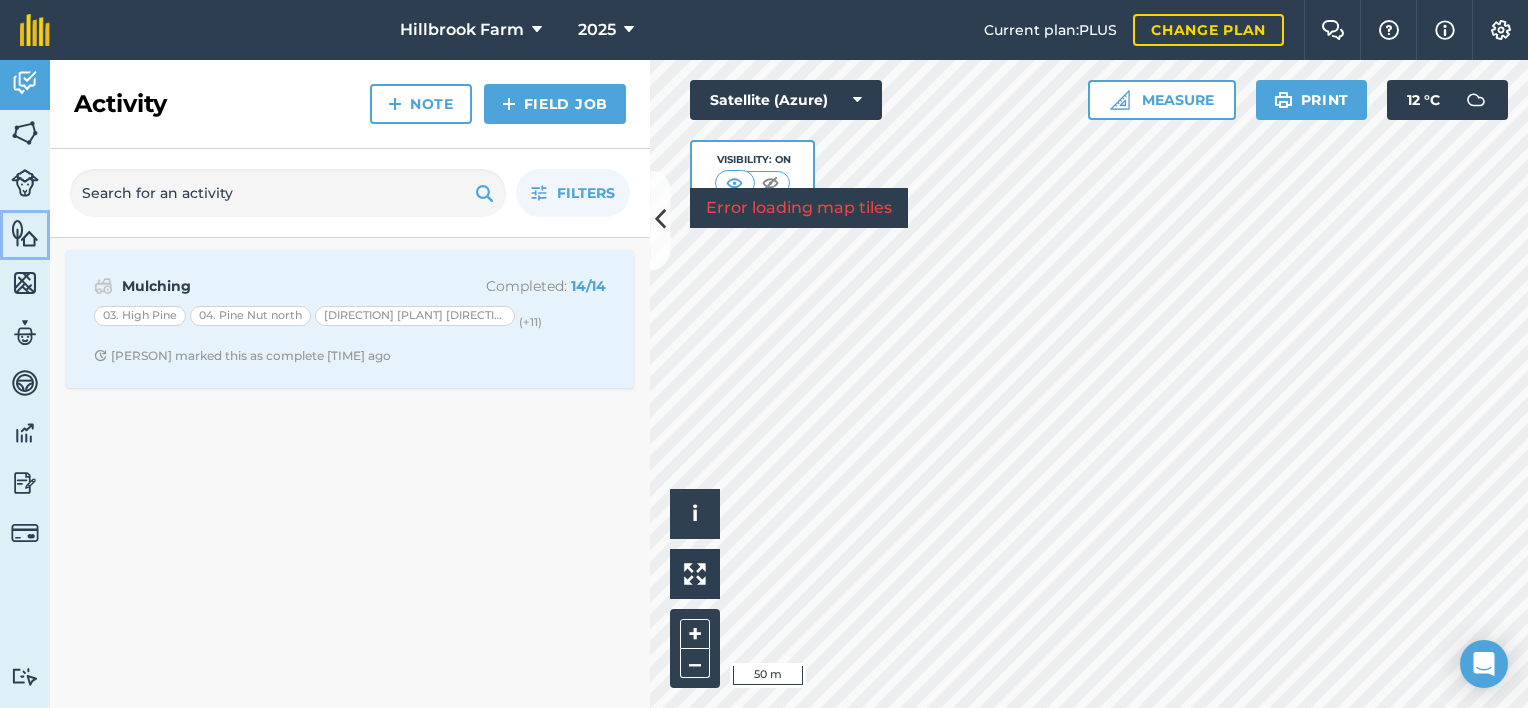 click at bounding box center [25, 233] 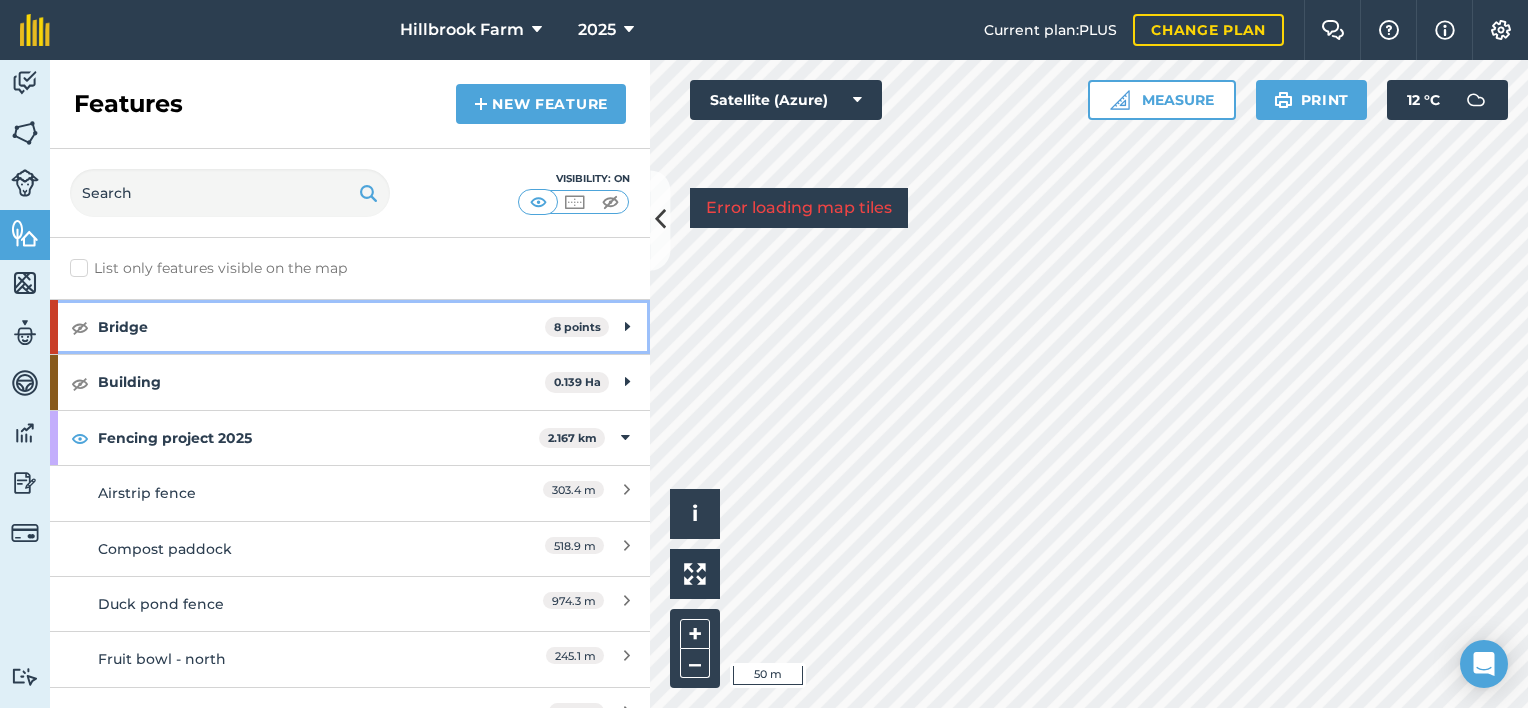 click on "Bridge" at bounding box center (321, 327) 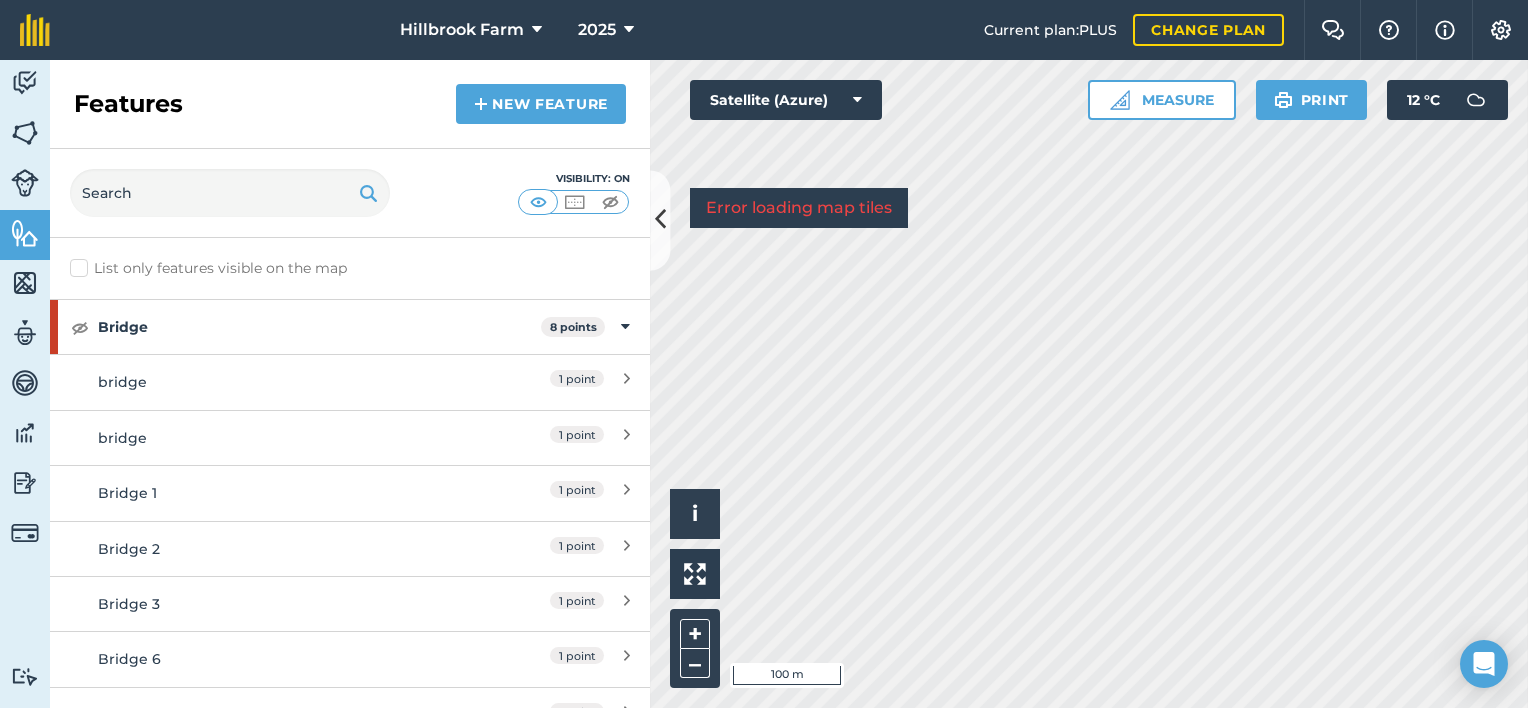 click on "Hillbrook Farm 2025 Current plan :  PLUS   Change plan Farm Chat Help Info Settings Hillbrook Farm  -  2025 Reproduced with the permission of  Microsoft Printed on  06/08/2025 Field usages No usage set Argoforestry  Demarcation Grazing Grazing - Neal Infiltration/grazing Orchard Other Planting complete Planting to do Planting trials 2021 Regen crop Silage/grazing Wind break WOOFTER movements when guests are in z_Drone_Work Feature types Bridge Building Fencing project 2025 Gate Hazards & First Aid locations Native landscaping Orchard Photo points Predator control Roads Slips Tracks - walking Water - culverts Water - troughs Waterlines - Farm Waterlines - House Waterways Activity Fields Livestock Features Maps Team Vehicles Data Reporting Billing Tutorials Tutorials Features   New feature Visibility: On List only features visible on the map Bridge 8   points bridge 1   point bridge 1   point Bridge 1 1   point Bridge 2 1   point Bridge 3 1   point Bridge 6 1   point Bridge 8 1   point 1   point" at bounding box center [764, 354] 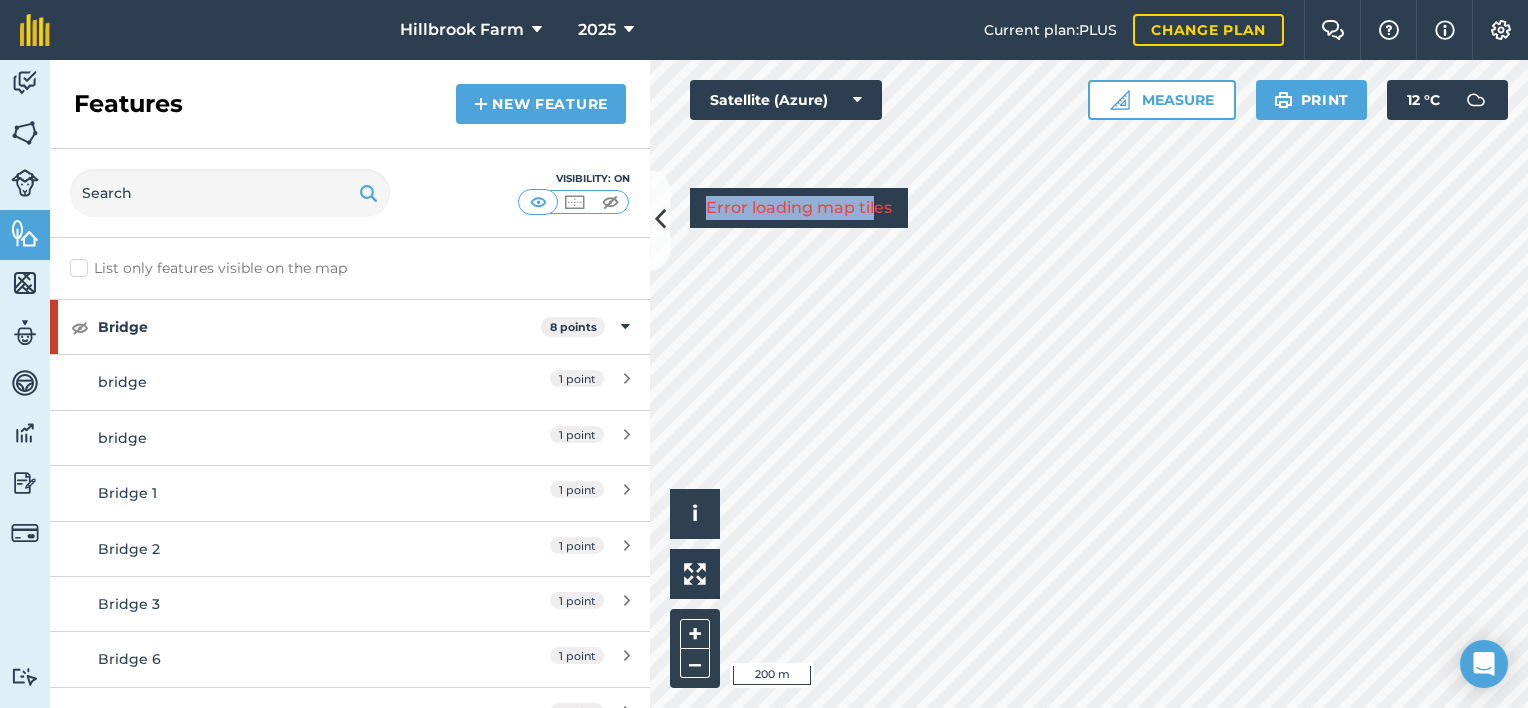 click on "Hello i © 2025 TomTom, Microsoft 200 m + – Satellite (Azure) Error loading map tiles Measure Print 12   ° C" at bounding box center (1089, 384) 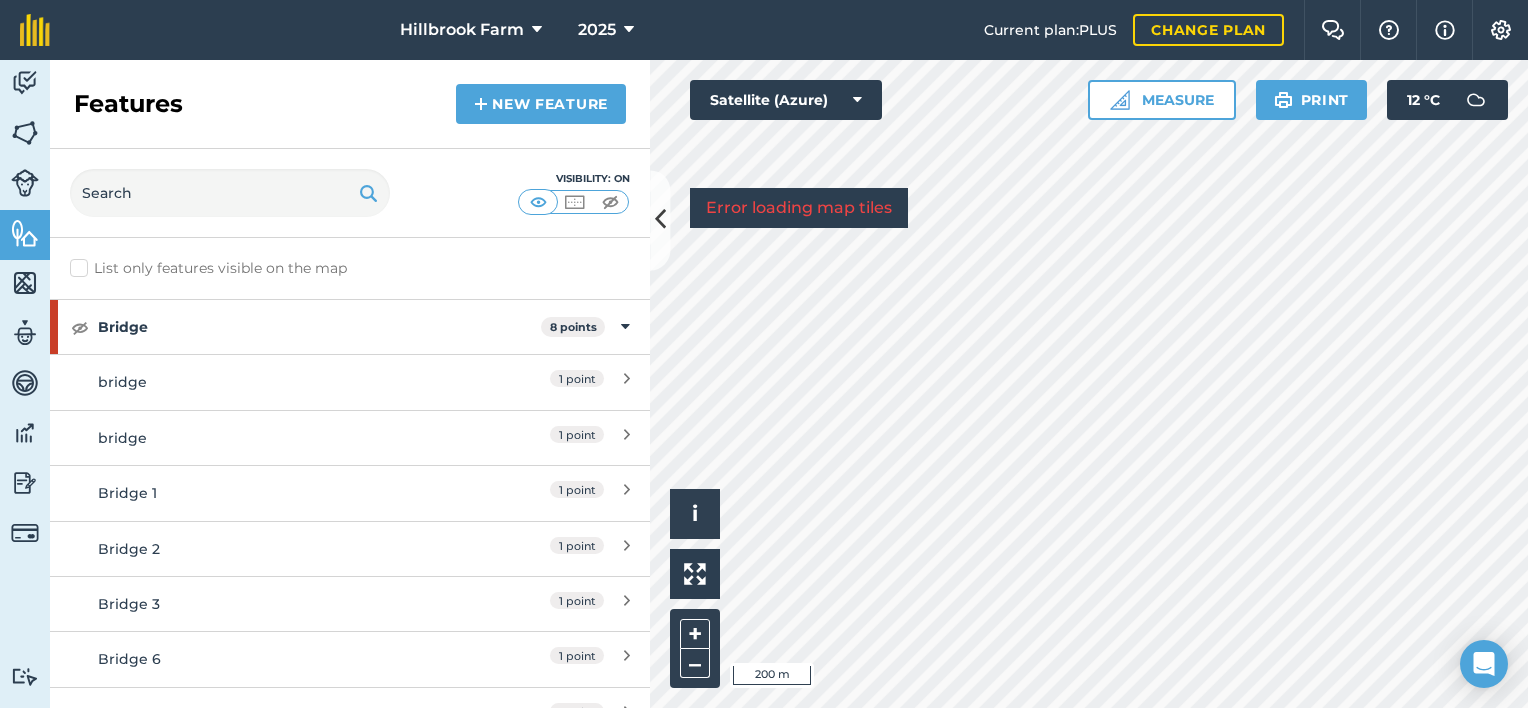 click on "Error loading map tiles" at bounding box center (799, 208) 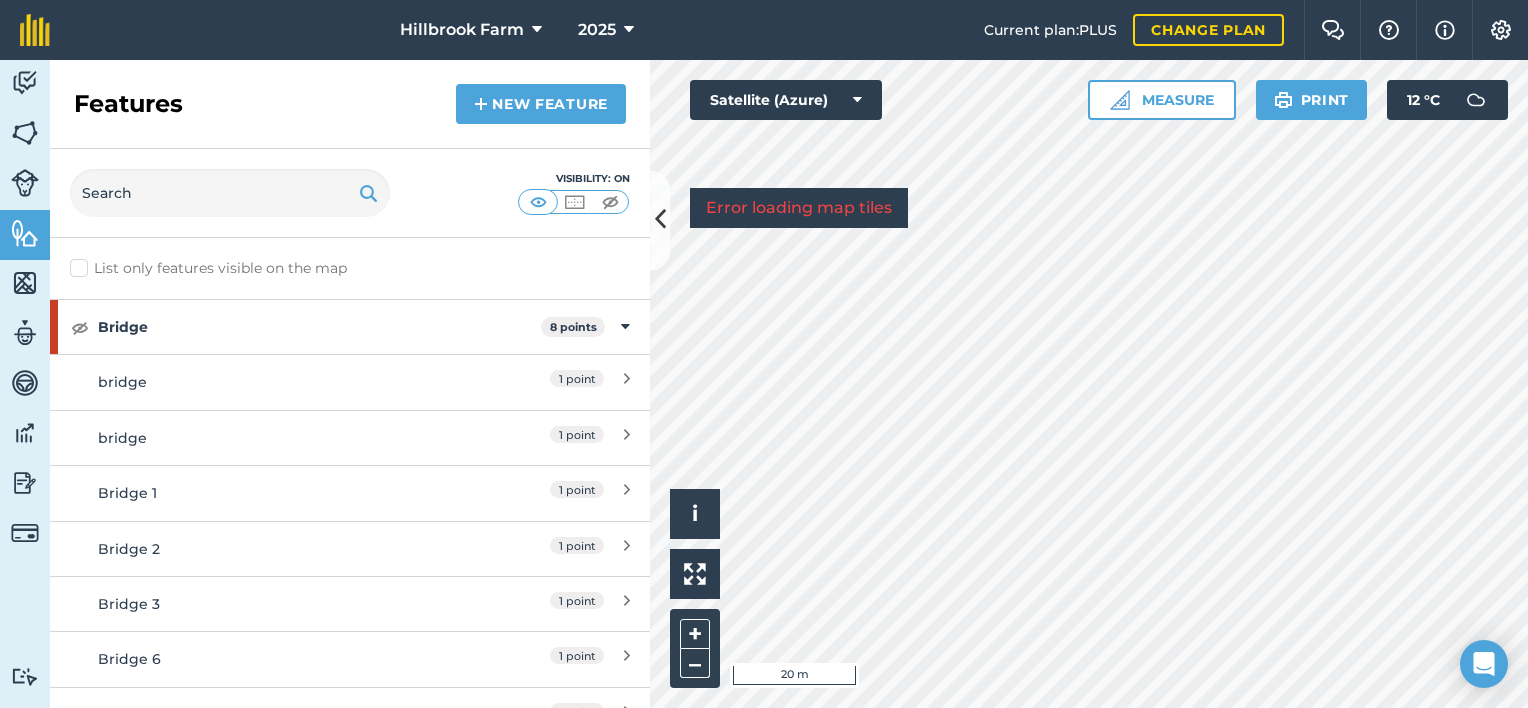 click on "Hillbrook Farm 2025 Current plan :  PLUS   Change plan Farm Chat Help Info Settings Hillbrook Farm  -  2025 Reproduced with the permission of  Microsoft Printed on  06/08/2025 Field usages No usage set Argoforestry  Demarcation Grazing Grazing - Neal Infiltration/grazing Orchard Other Planting complete Planting to do Planting trials 2021 Regen crop Silage/grazing Wind break WOOFTER movements when guests are in z_Drone_Work Feature types Bridge Building Fencing project 2025 Gate Hazards & First Aid locations Native landscaping Orchard Photo points Predator control Roads Slips Tracks - walking Water - culverts Water - troughs Waterlines - Farm Waterlines - House Waterways Activity Fields Livestock Features Maps Team Vehicles Data Reporting Billing Tutorials Tutorials Features   New feature Visibility: On List only features visible on the map Bridge 8   points bridge 1   point bridge 1   point Bridge 1 1   point Bridge 2 1   point Bridge 3 1   point Bridge 6 1   point Bridge 8 1   point Wooden bridge 1   point" at bounding box center (764, 354) 